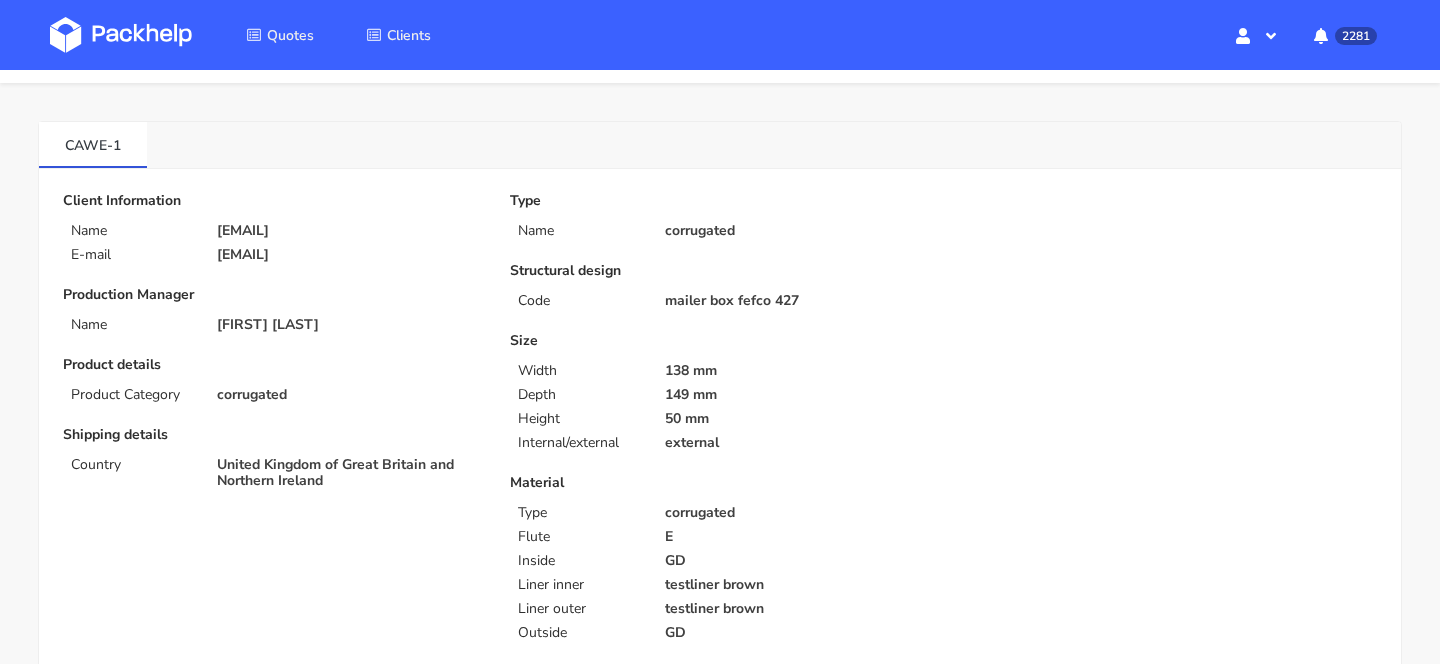 scroll, scrollTop: 54, scrollLeft: 0, axis: vertical 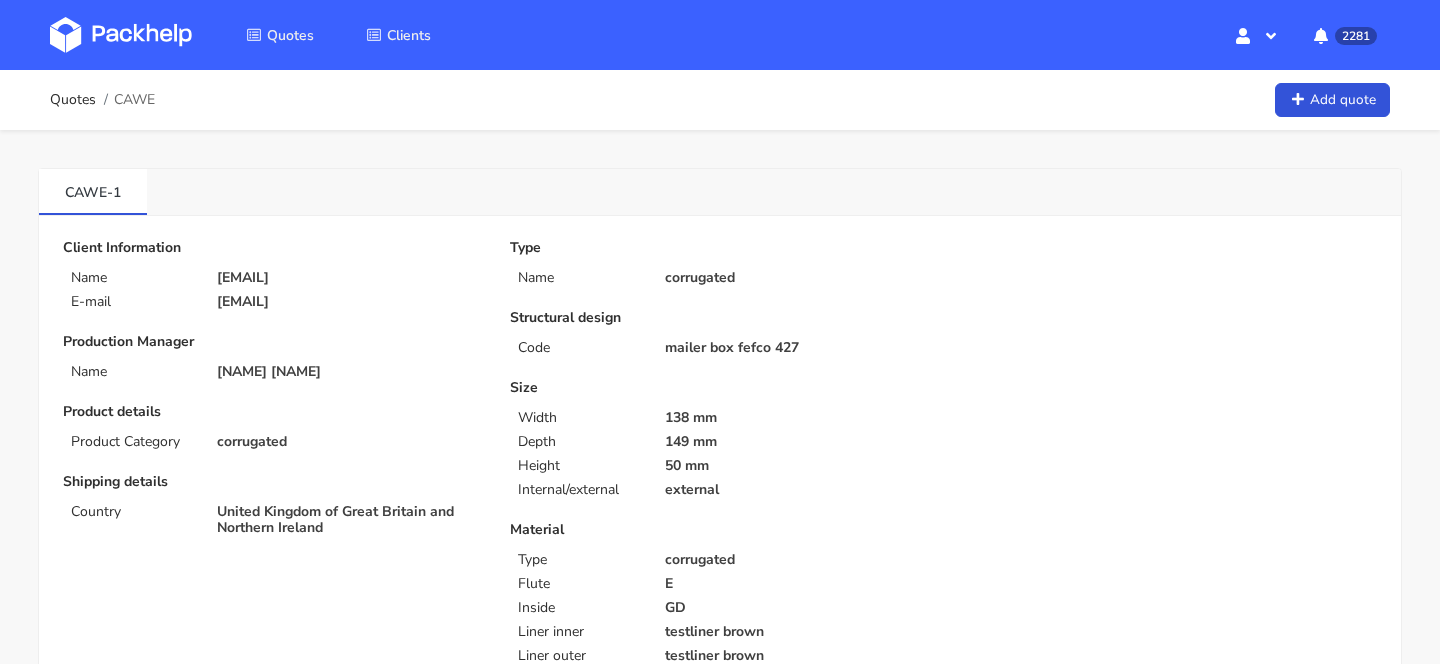 click at bounding box center (121, 35) 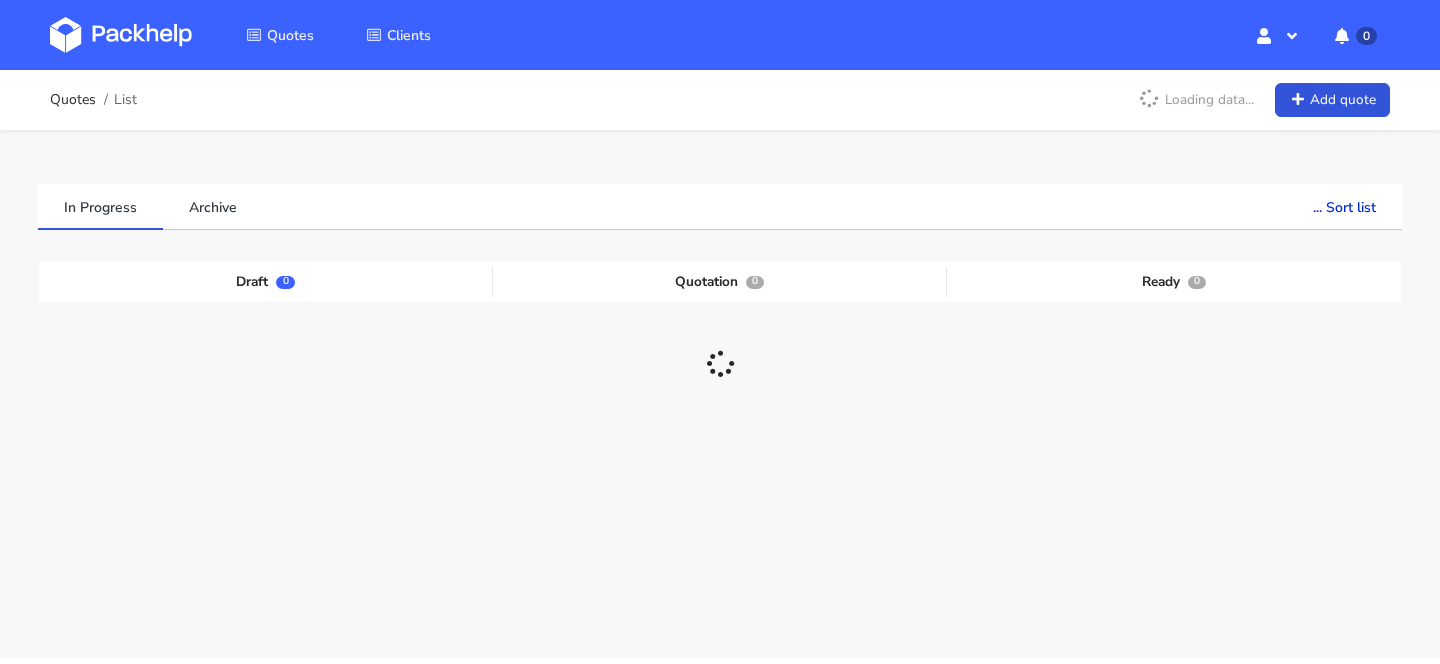 scroll, scrollTop: 0, scrollLeft: 0, axis: both 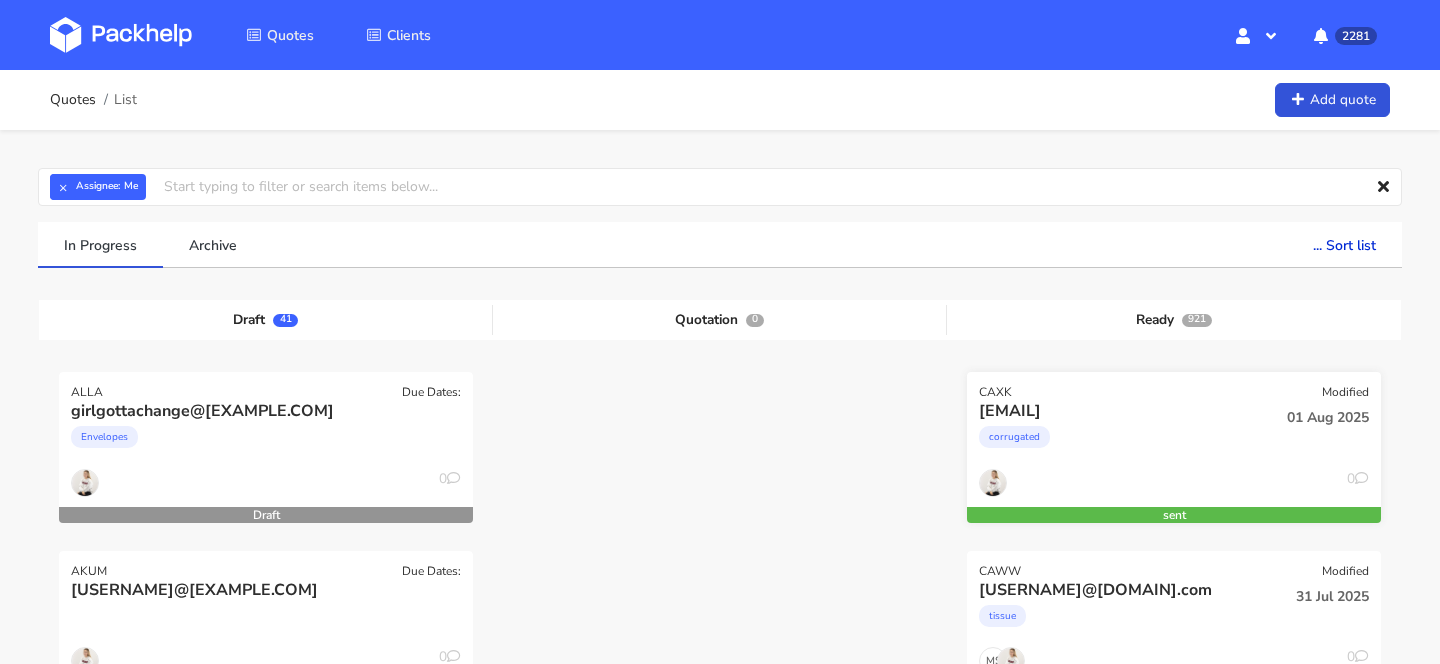 click on "corrugated" at bounding box center (1111, 442) 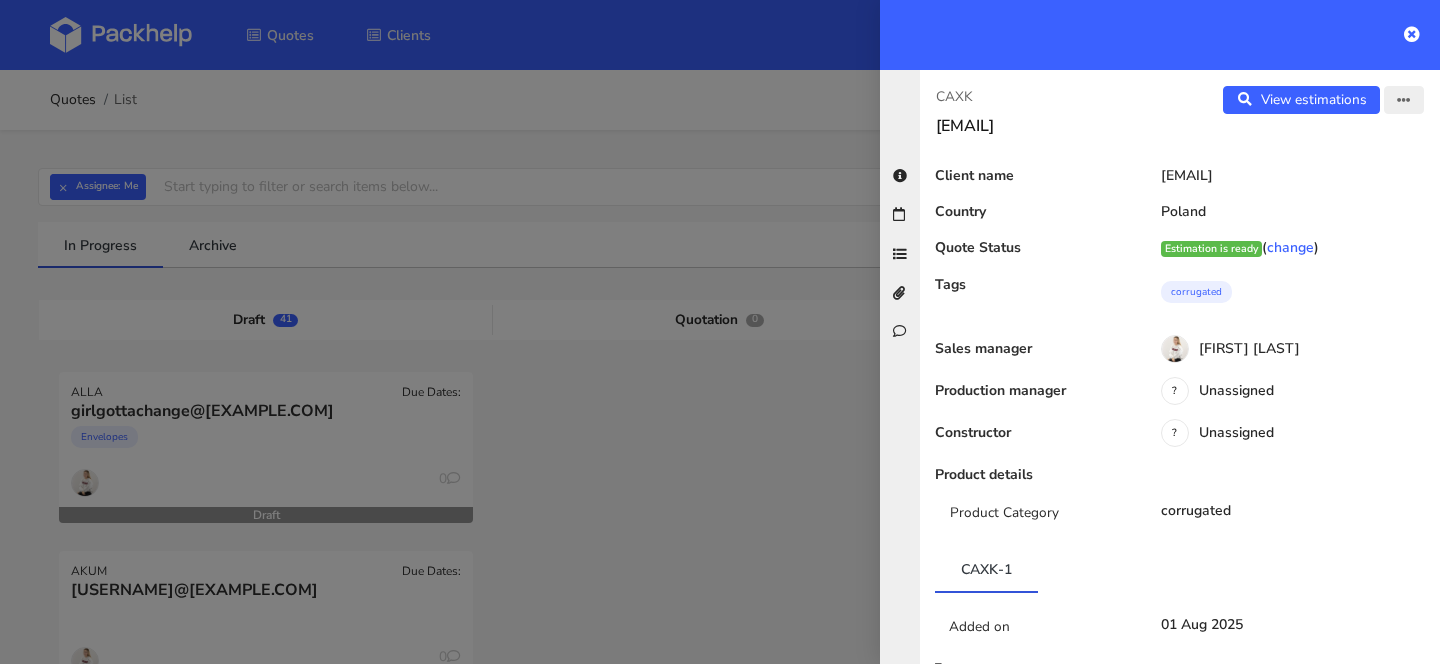 click at bounding box center (1404, 101) 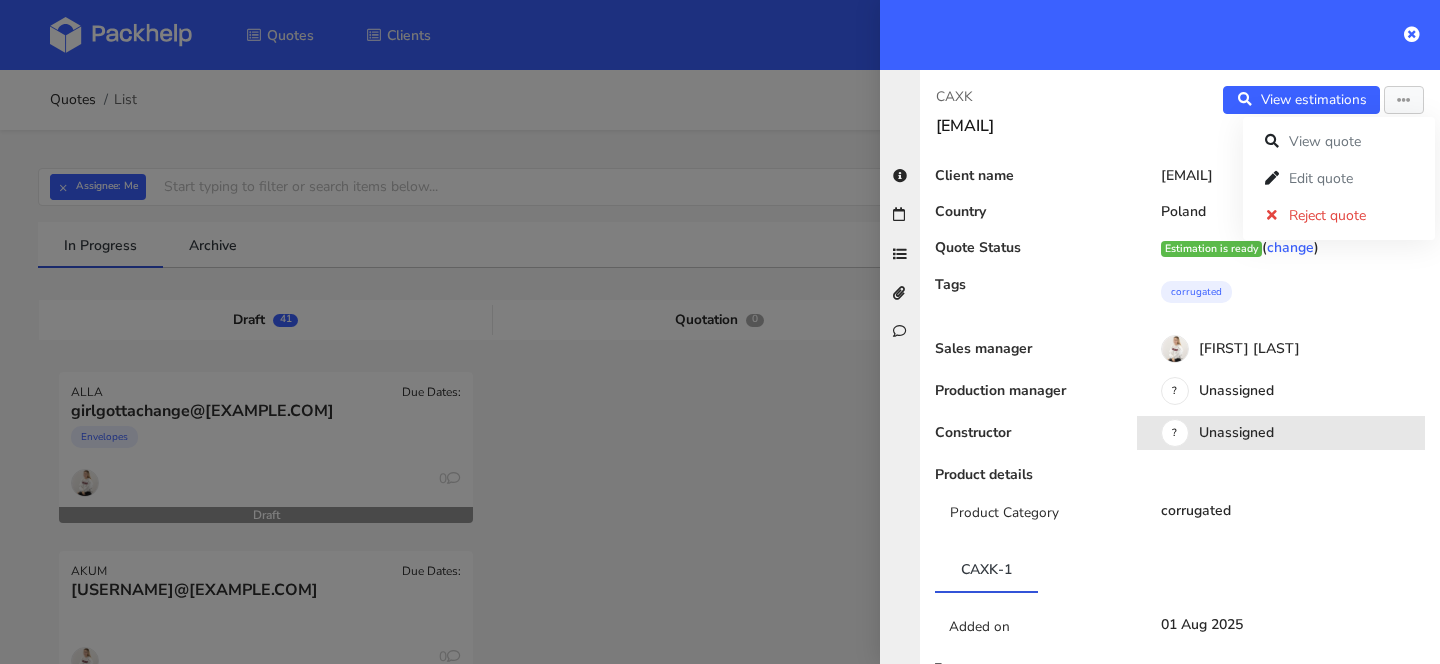 click on "?
Unassigned" at bounding box center [1288, 436] 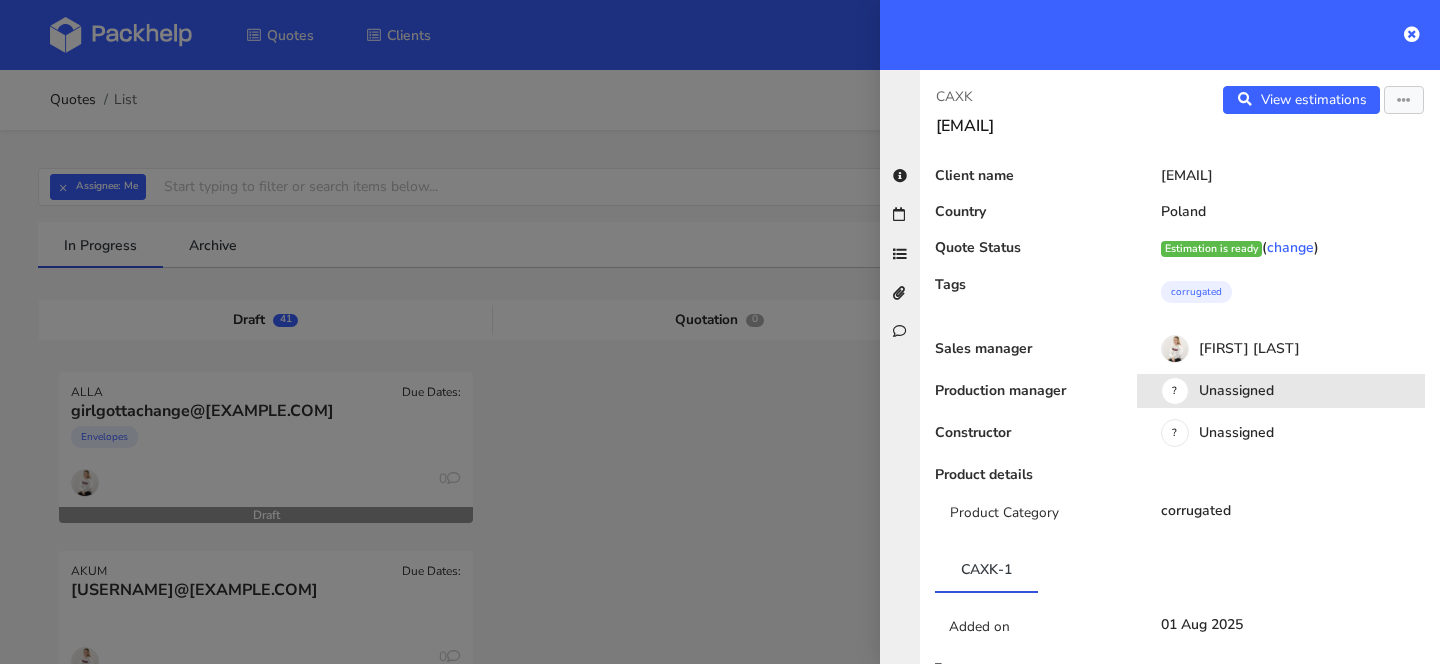 click on "?
Unassigned" at bounding box center [1288, 394] 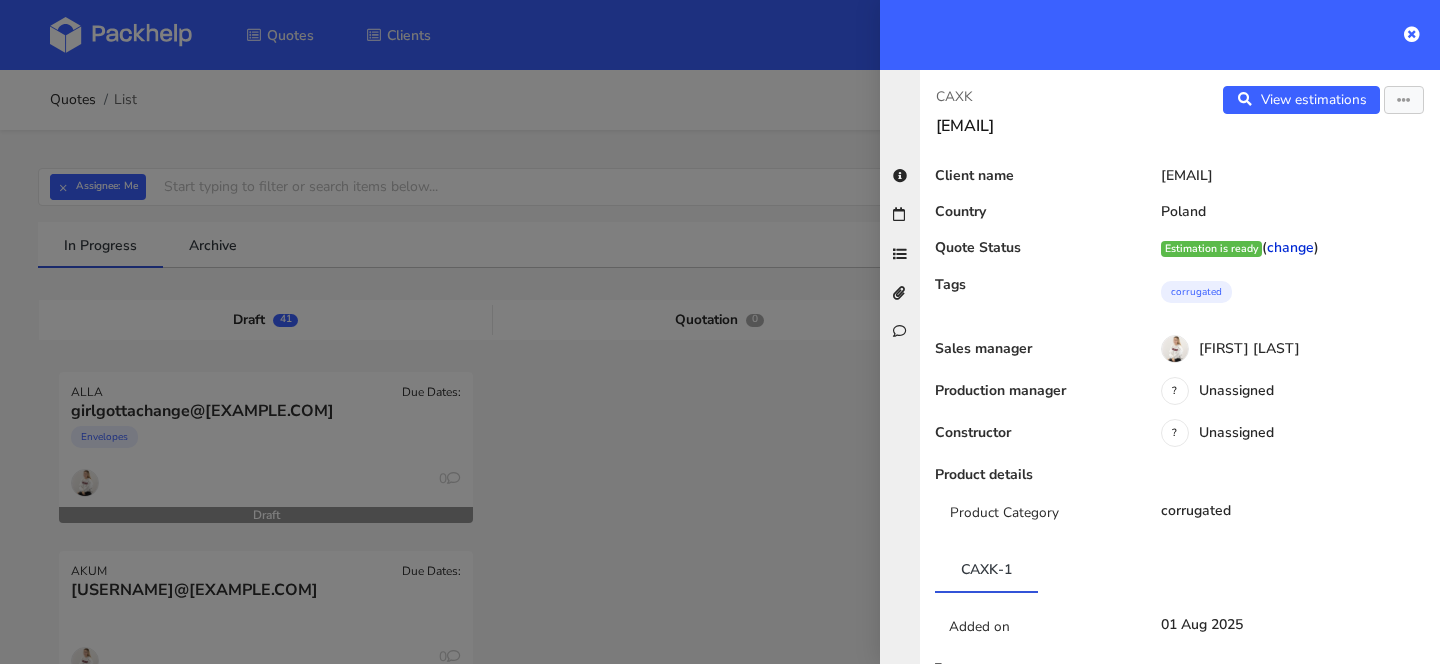 click on "change" at bounding box center [1290, 247] 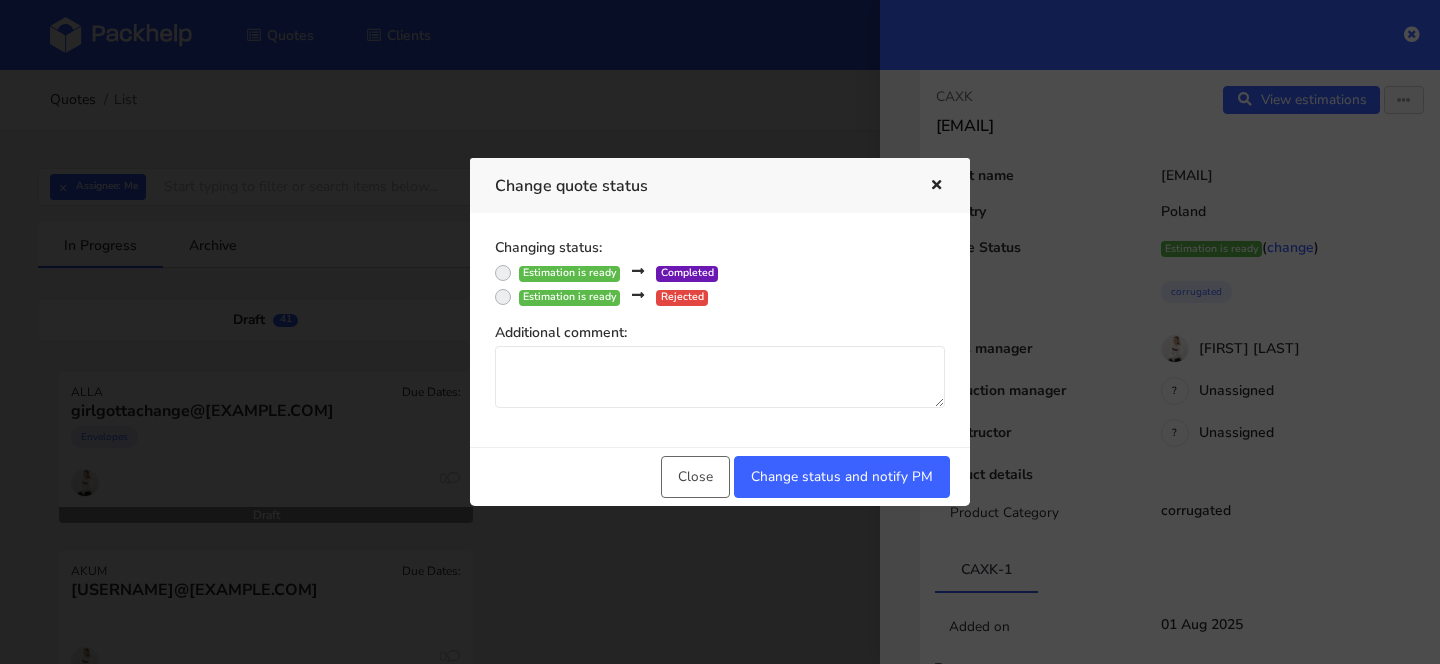 click at bounding box center (934, 186) 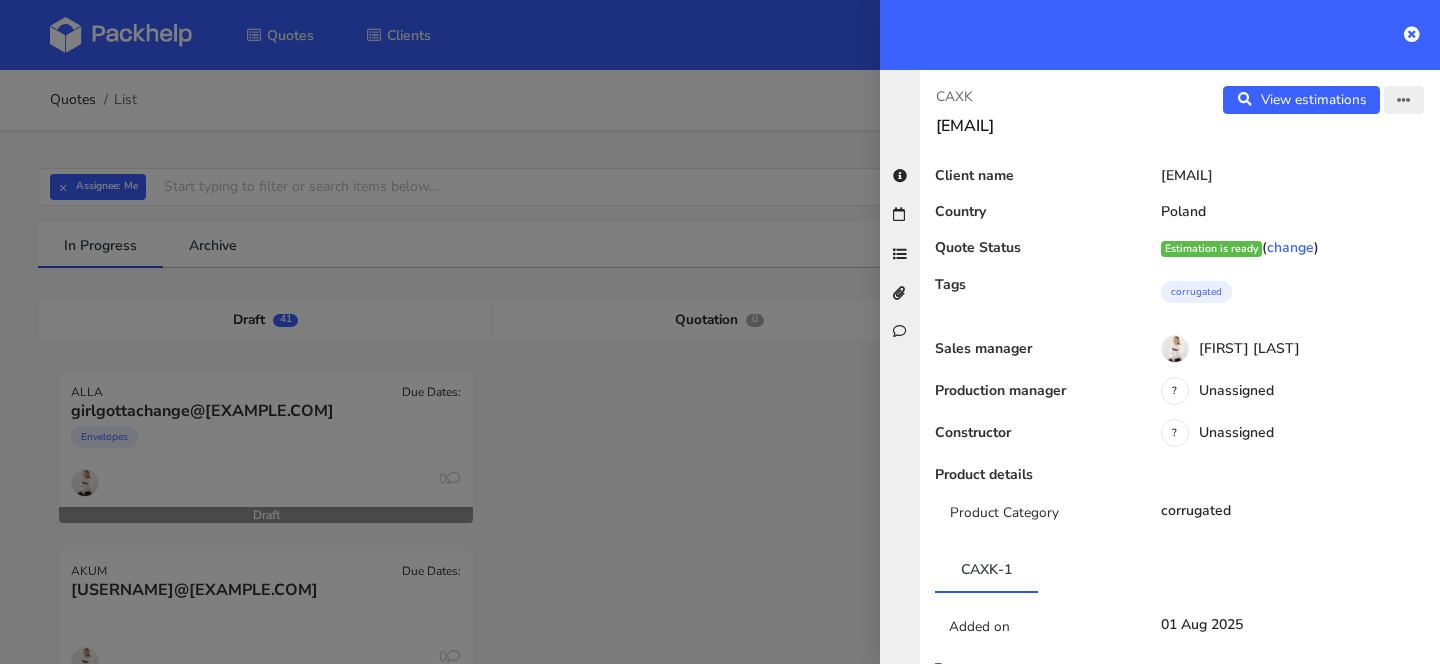 click at bounding box center [1404, 101] 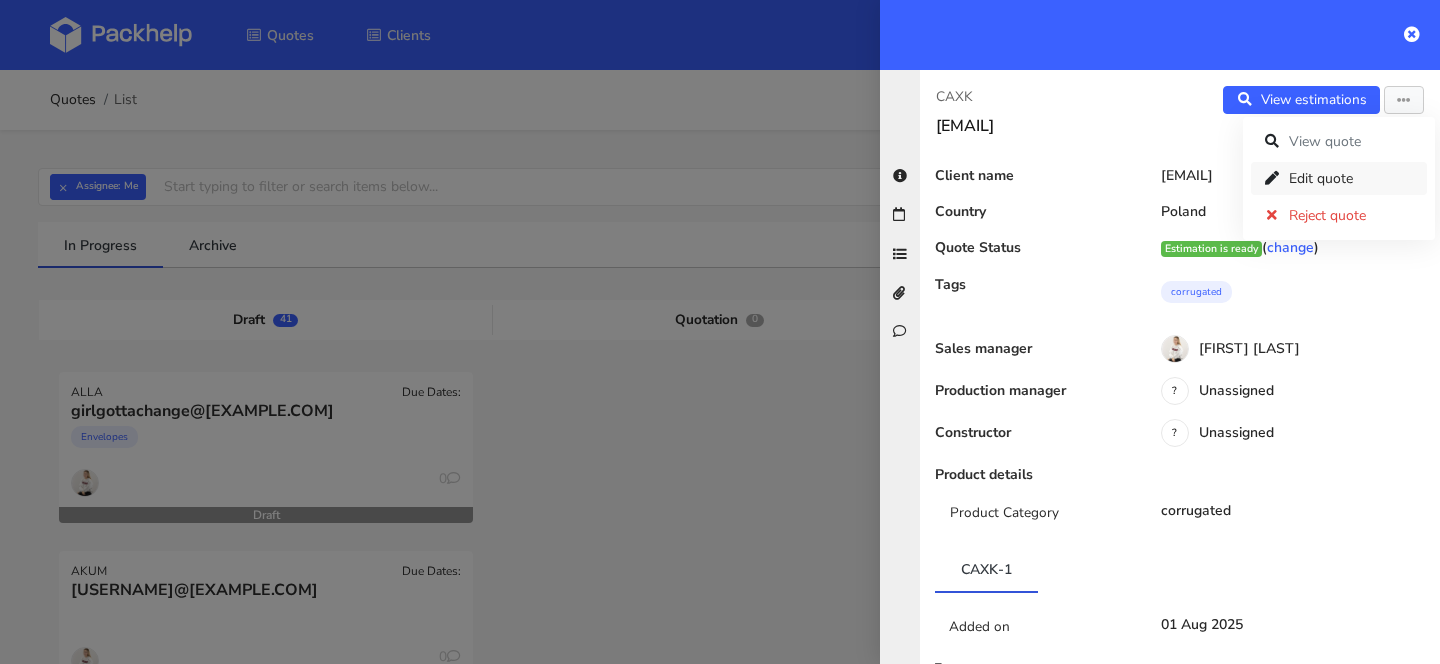 click on "Edit quote" at bounding box center [1339, 178] 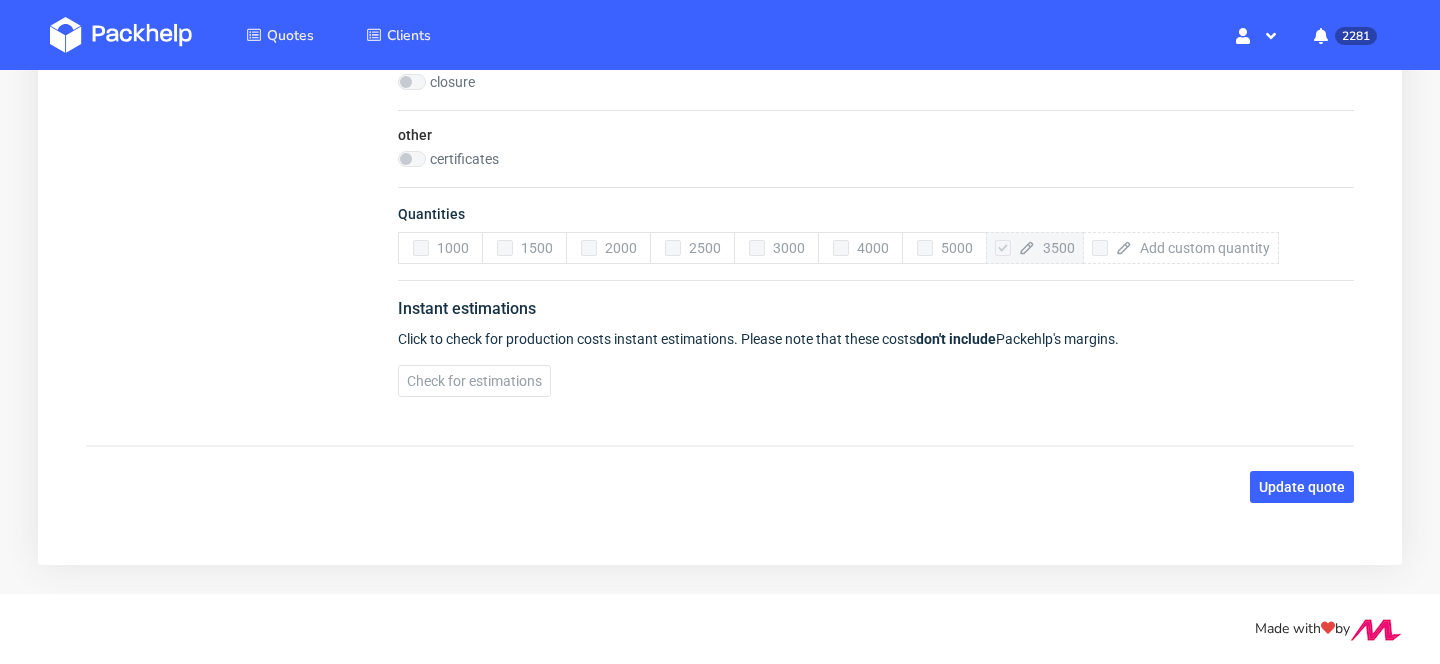 scroll, scrollTop: 0, scrollLeft: 0, axis: both 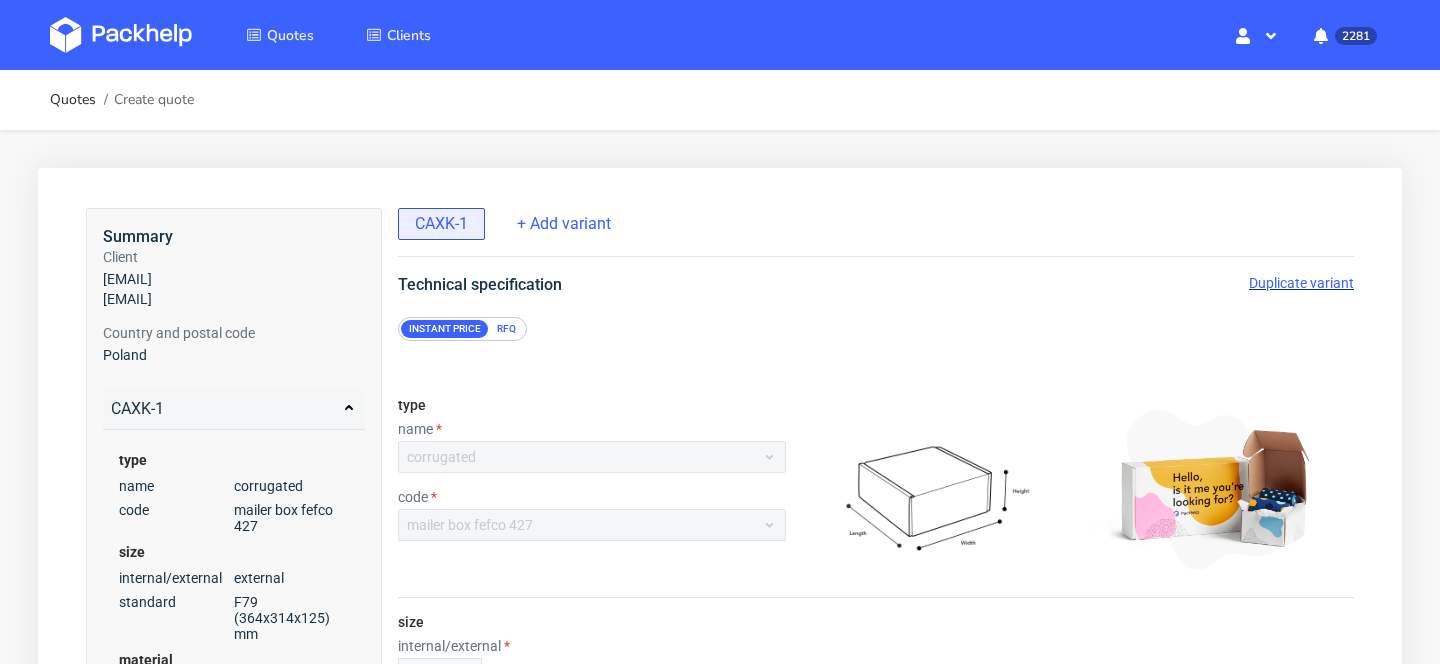 click on "RFQ" at bounding box center (506, 329) 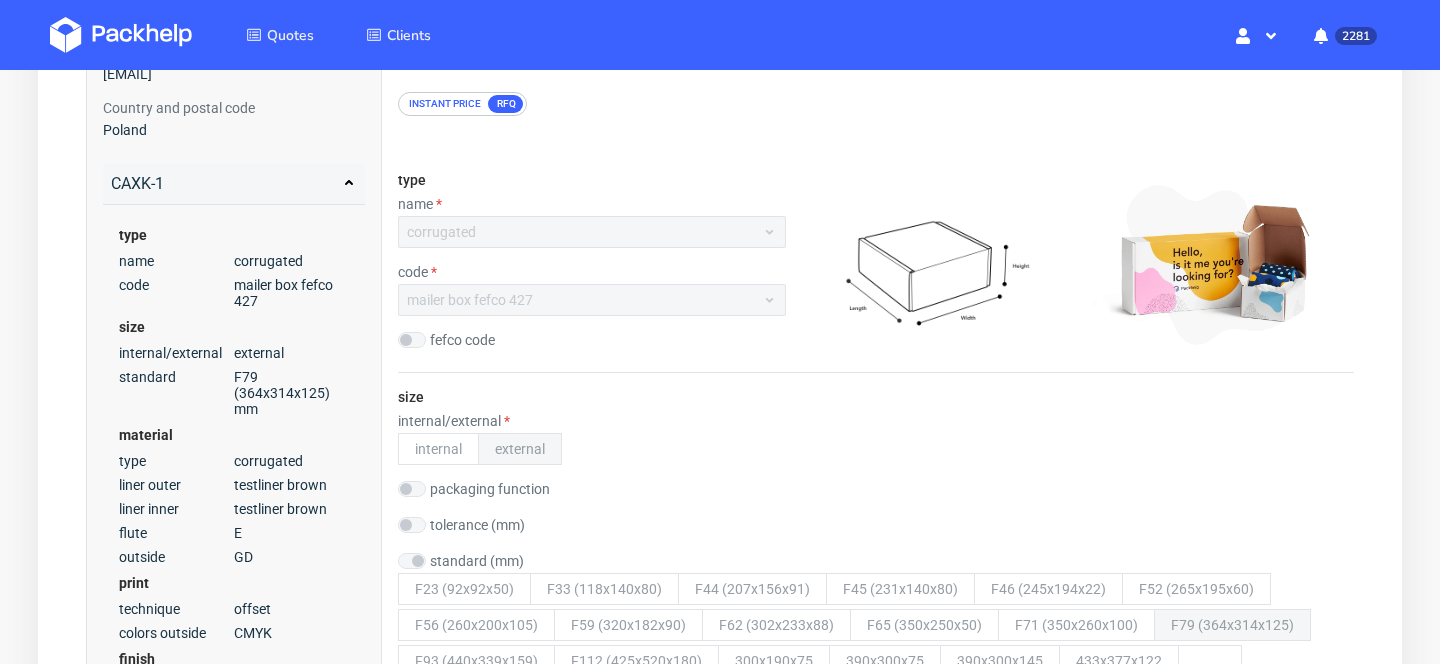 scroll, scrollTop: 0, scrollLeft: 0, axis: both 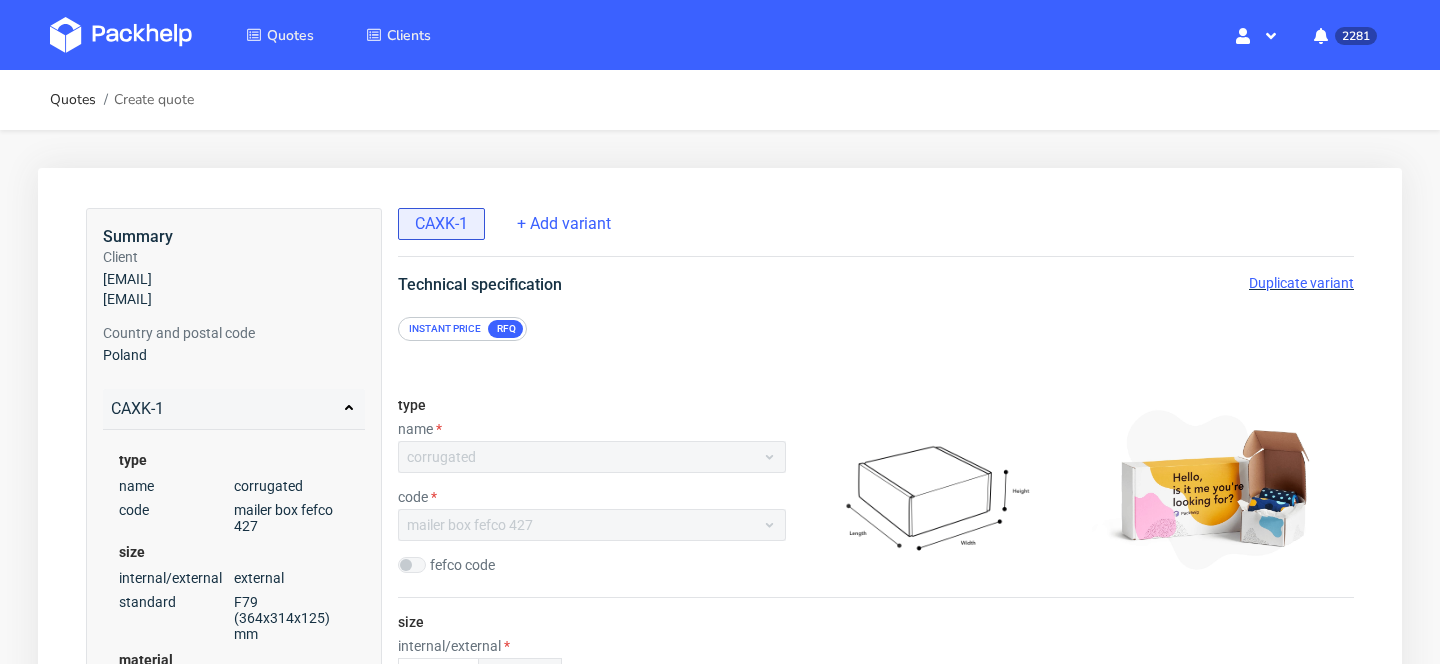 click on "Duplicate variant" at bounding box center (1301, 283) 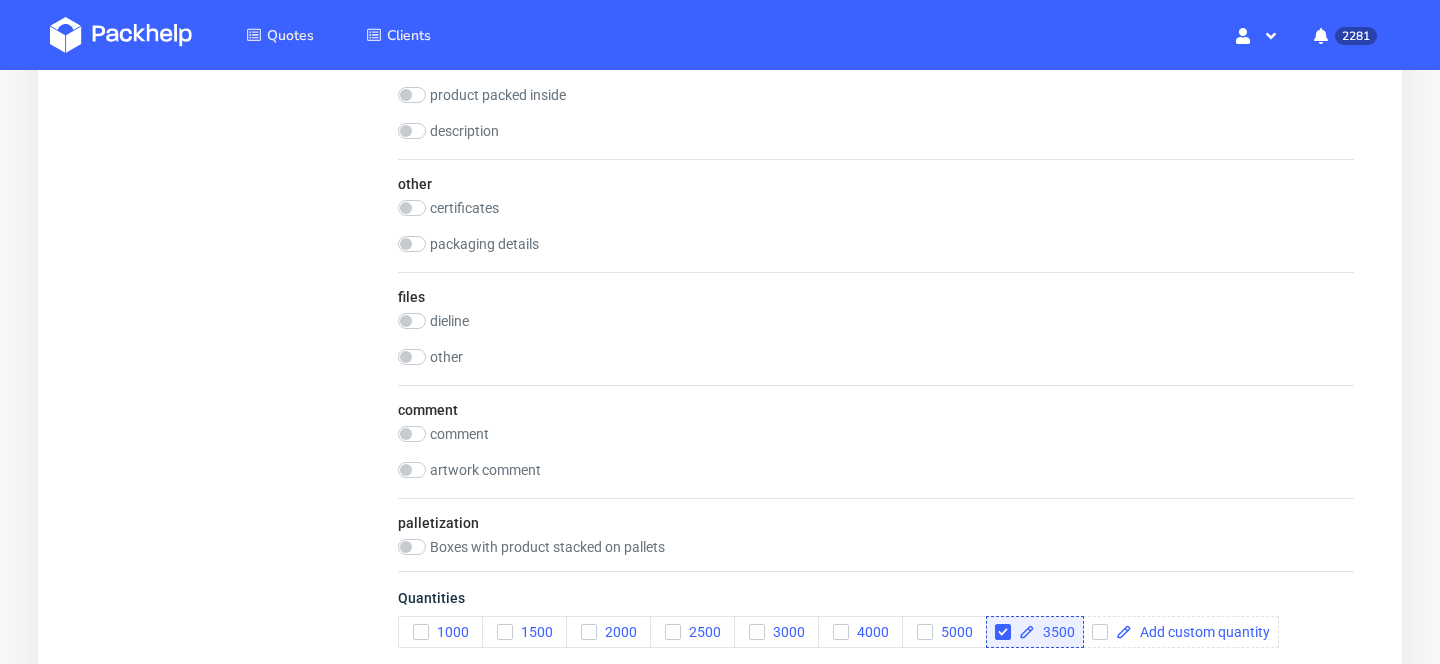 scroll, scrollTop: 2824, scrollLeft: 0, axis: vertical 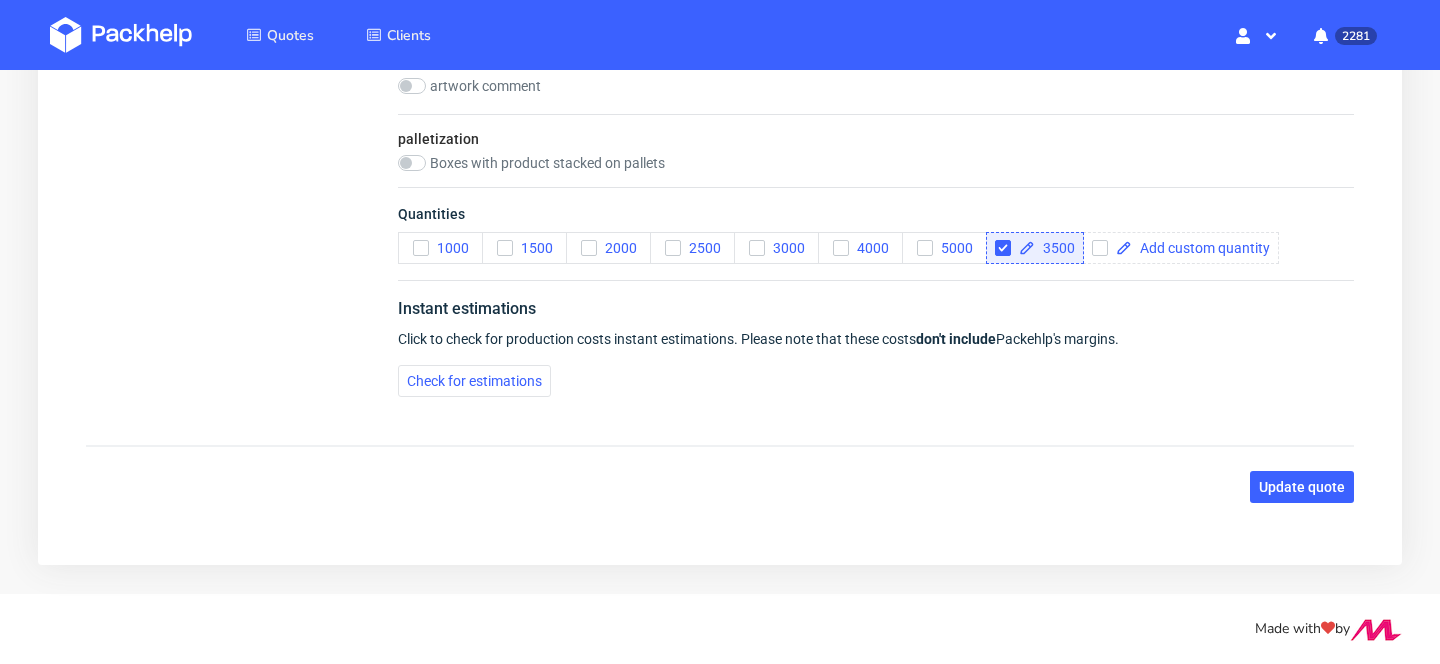 click on "3500" at bounding box center (1055, 248) 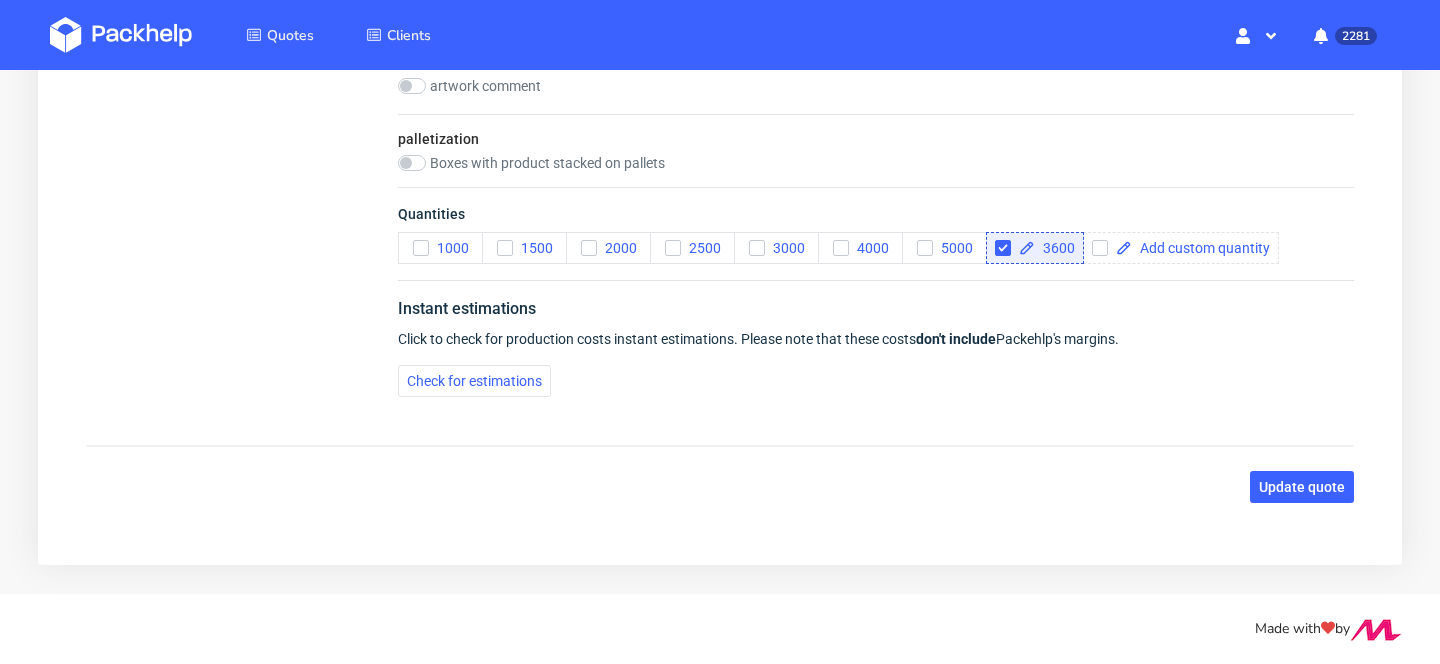 click on "Instant estimations" at bounding box center [876, 313] 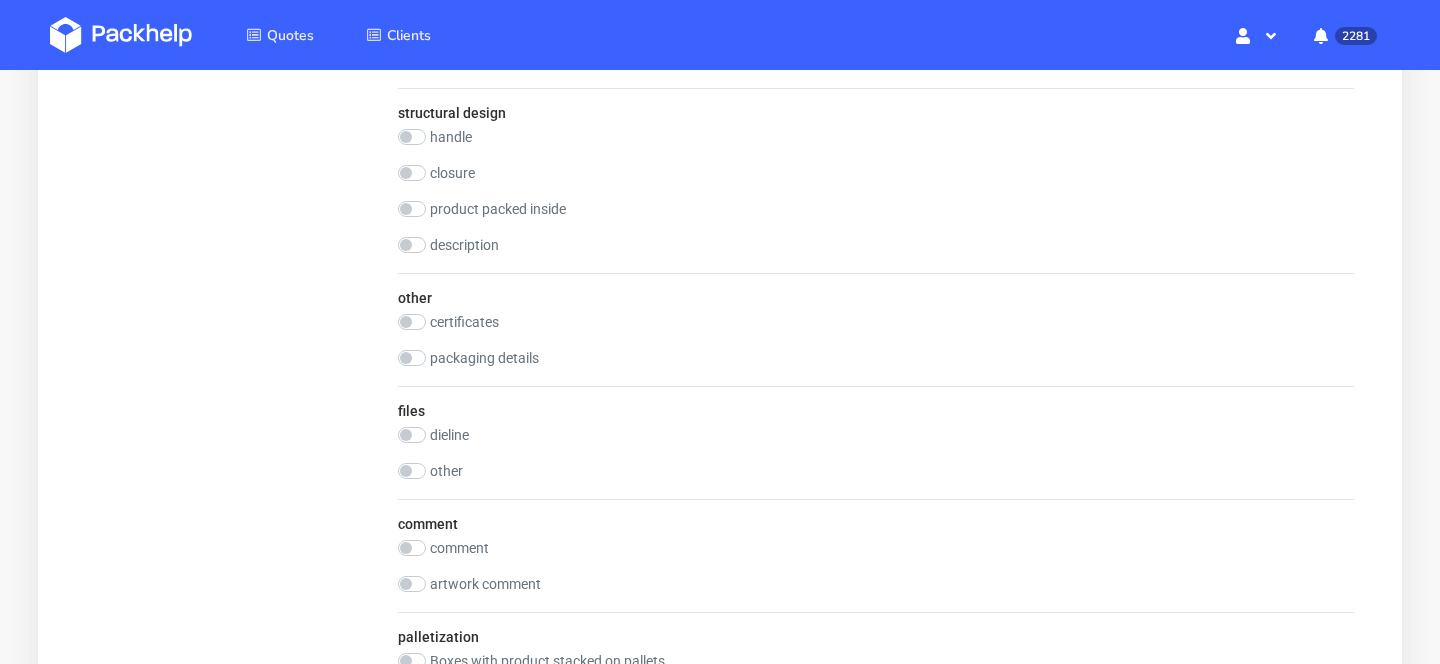 scroll, scrollTop: 2824, scrollLeft: 0, axis: vertical 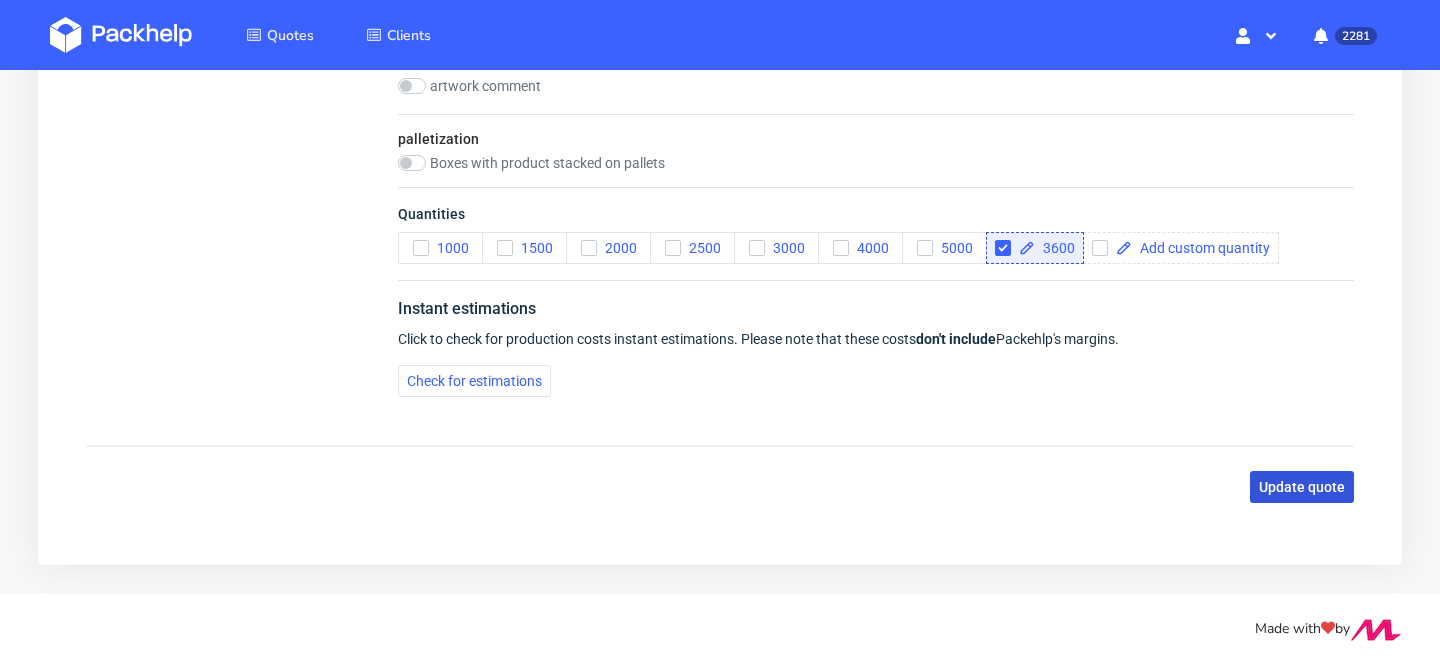 click on "Update quote" at bounding box center [1302, 487] 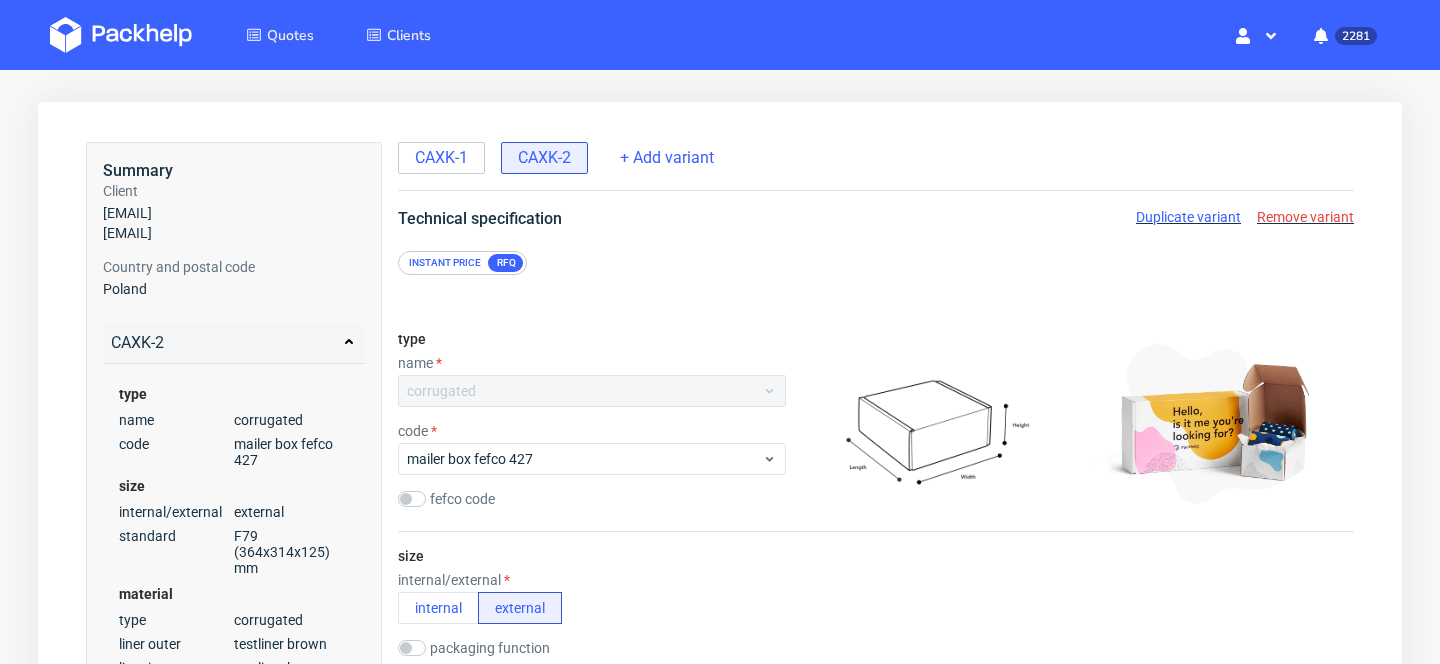 scroll, scrollTop: 0, scrollLeft: 0, axis: both 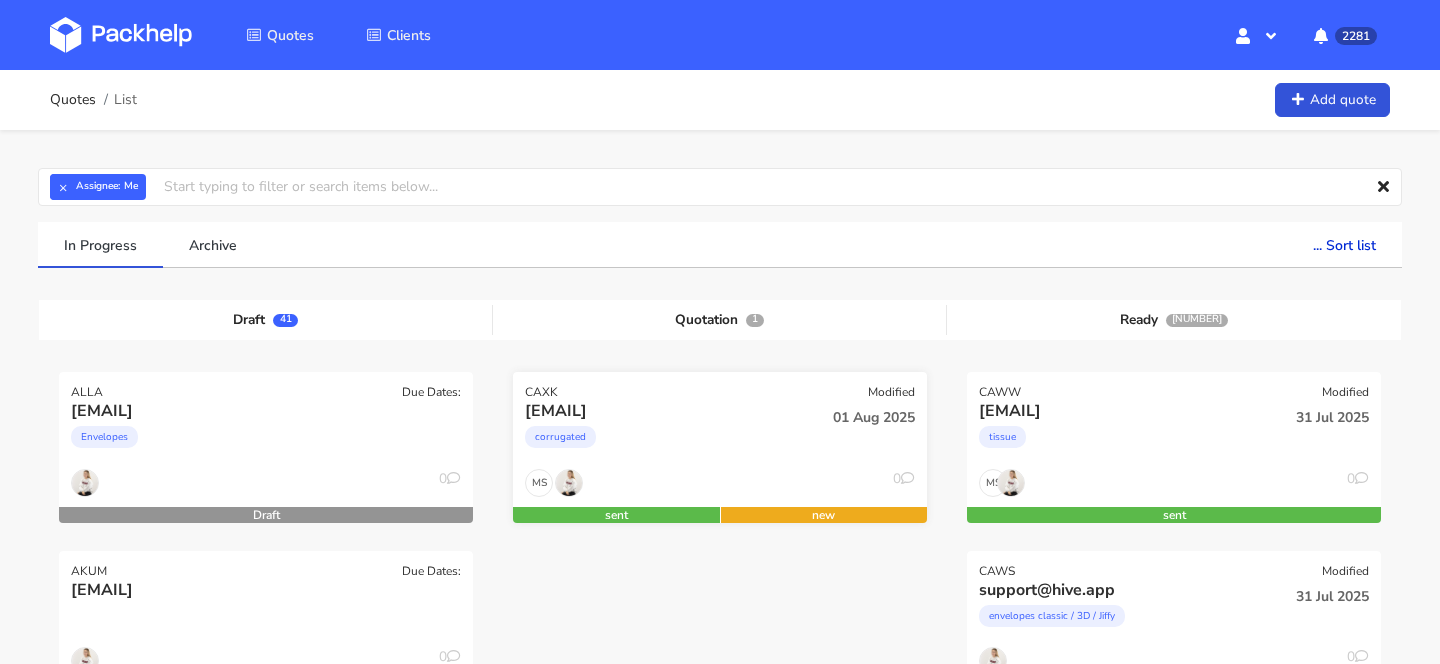 click on "corrugated" at bounding box center (657, 442) 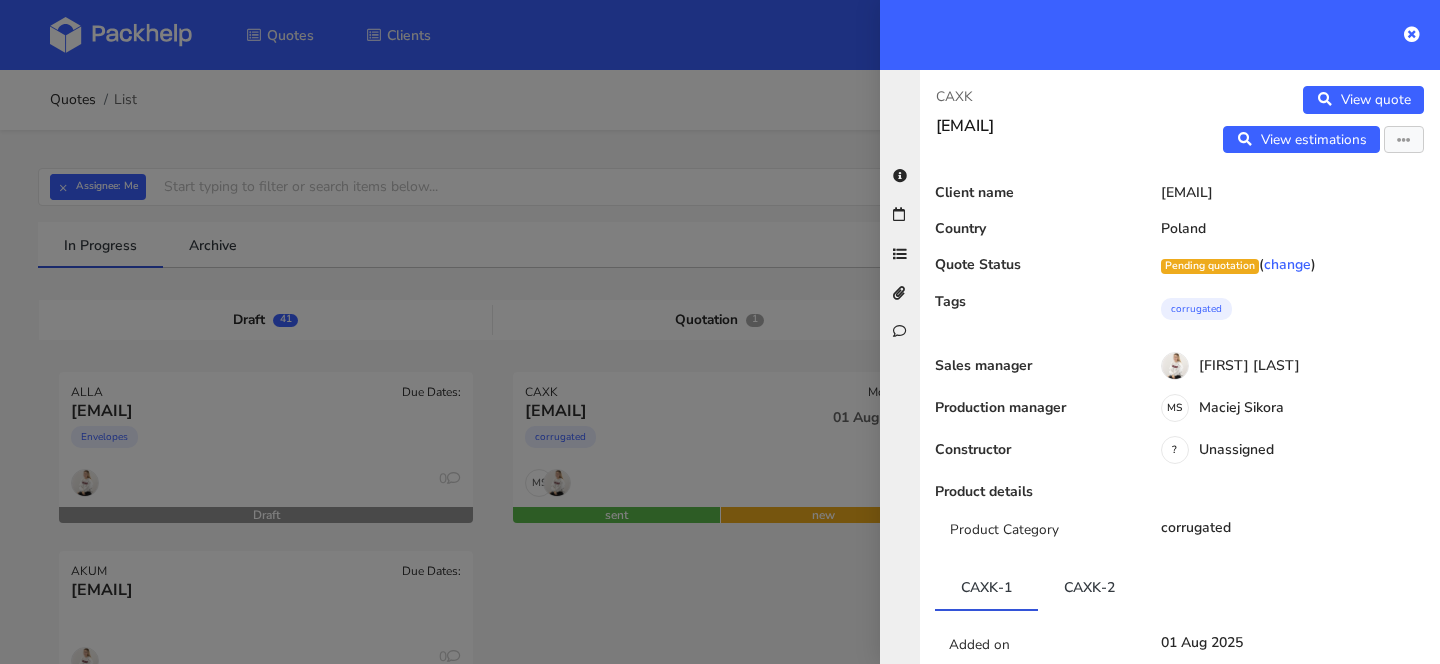 click on "CAXK" at bounding box center (1050, 97) 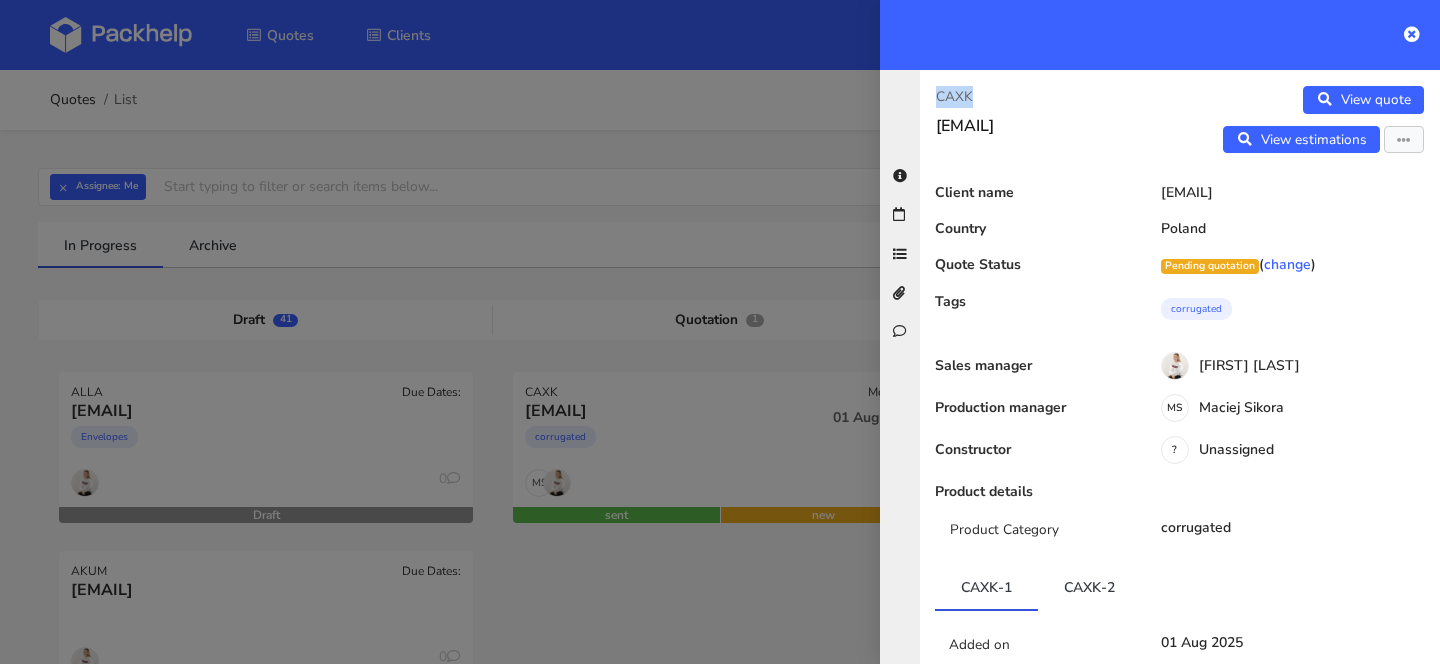 click on "CAXK" at bounding box center (1050, 97) 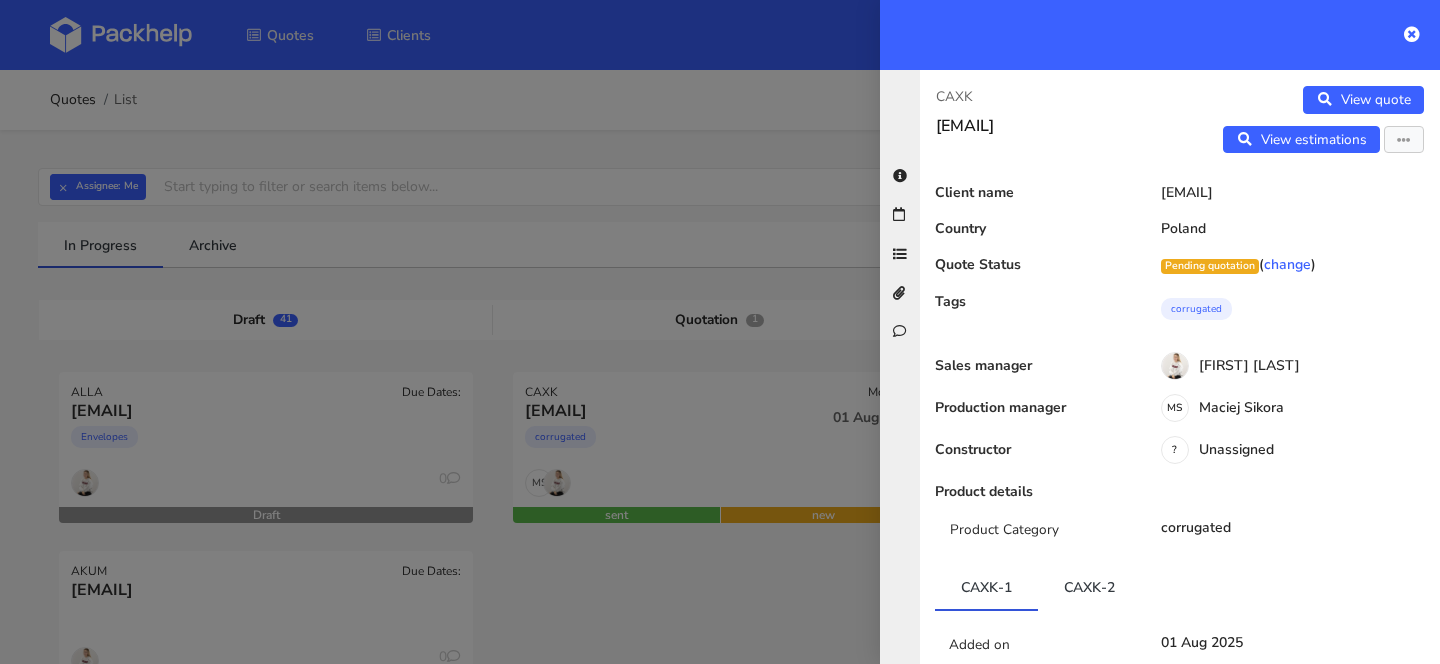 click at bounding box center [720, 332] 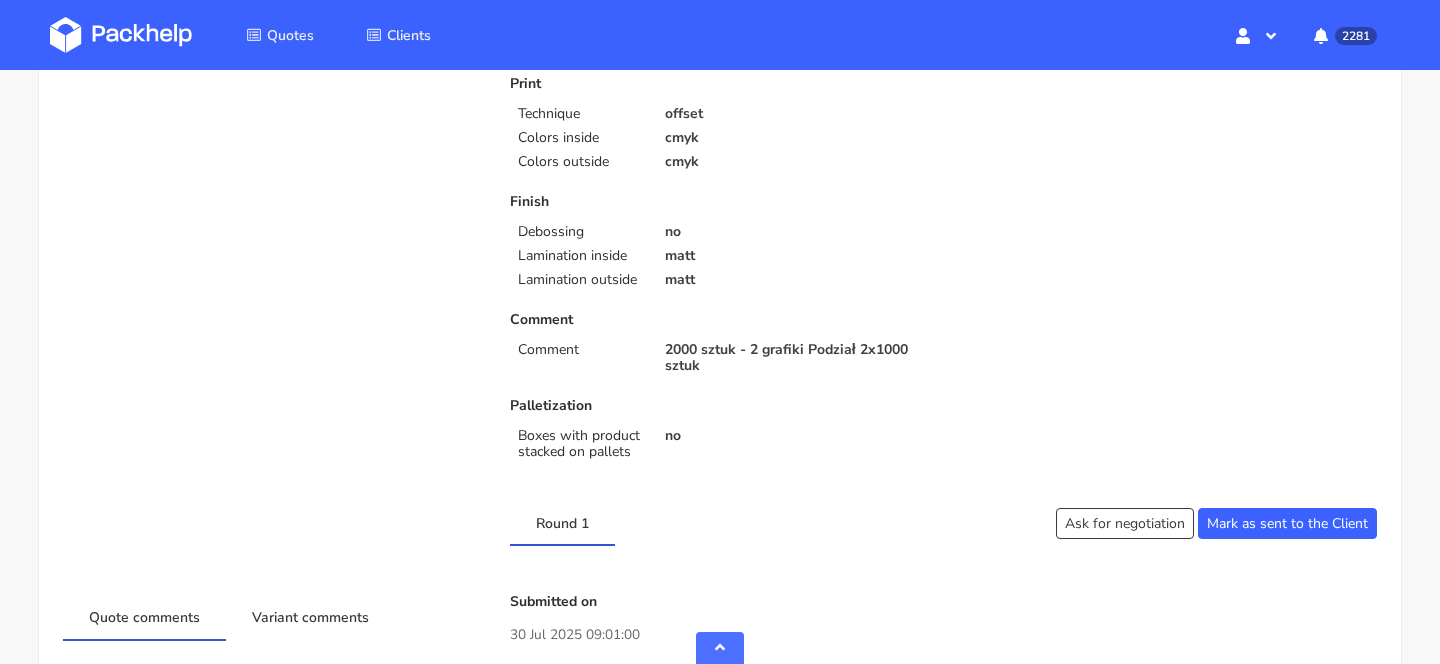 scroll, scrollTop: 638, scrollLeft: 0, axis: vertical 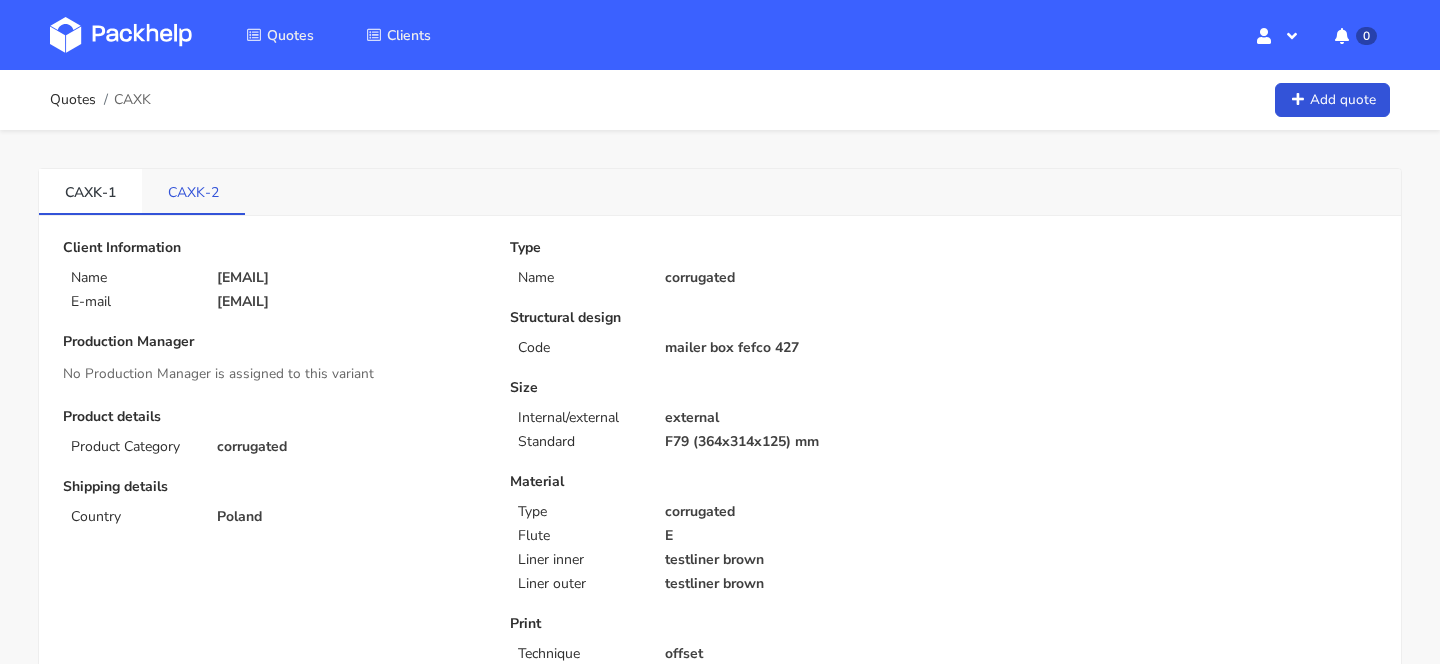 click on "CAXK-2" at bounding box center [193, 191] 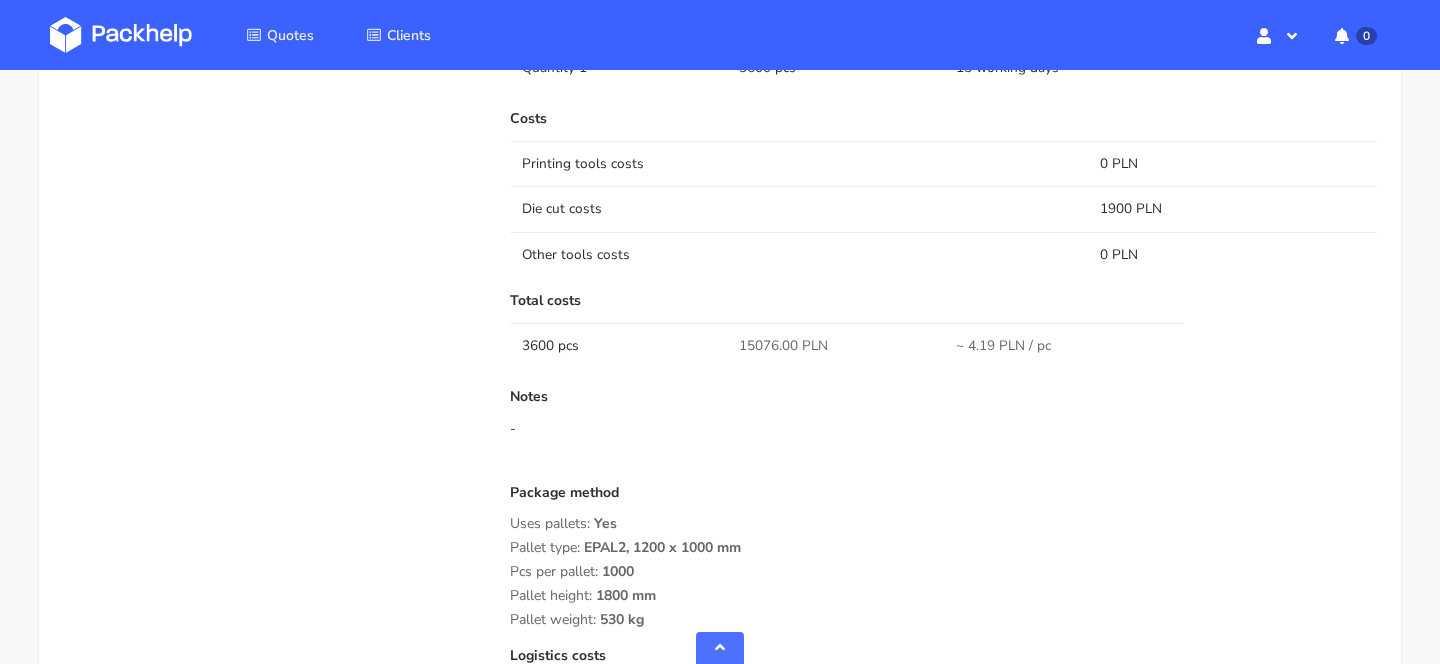 scroll, scrollTop: 1610, scrollLeft: 0, axis: vertical 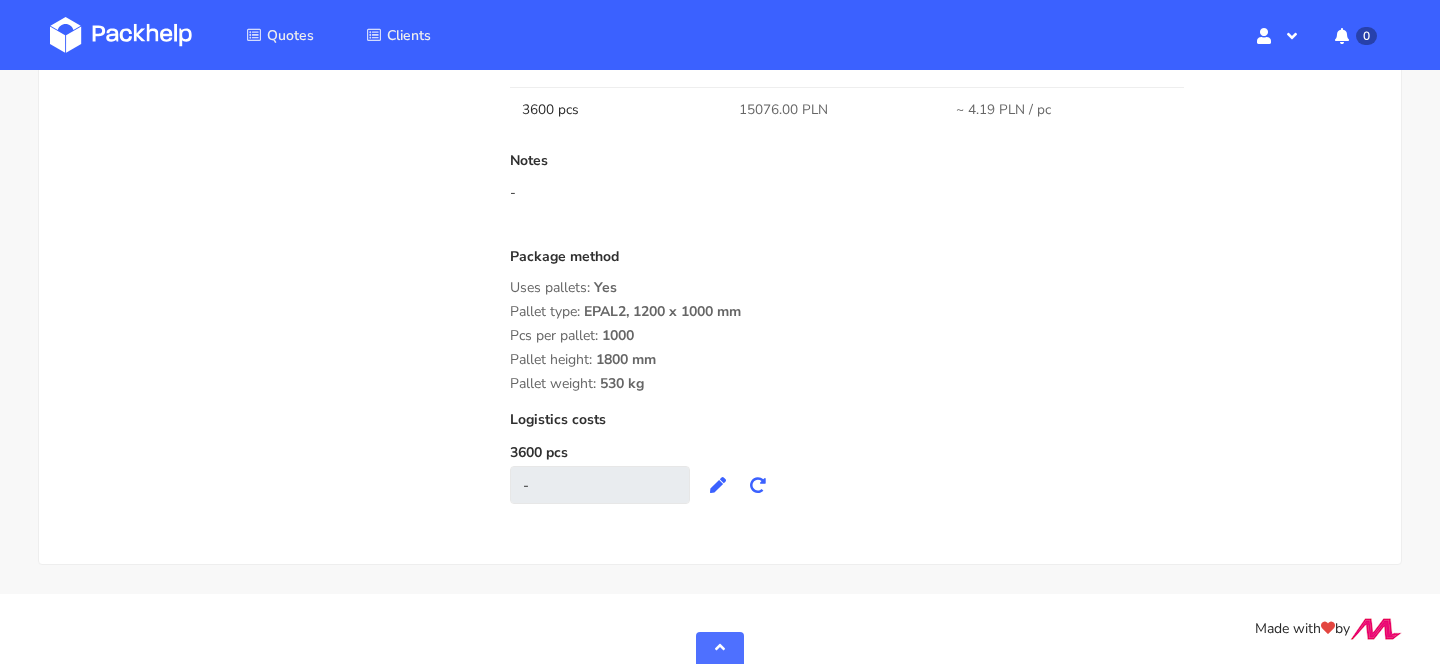 click on "Package method
Uses pallets:
Yes
Pallet type:
EPAL2, 1200 x 1000 mm
Pcs per pallet:
1000
Pallet height:
1800 mm
Pallet weight:
530 kg" at bounding box center (943, 320) 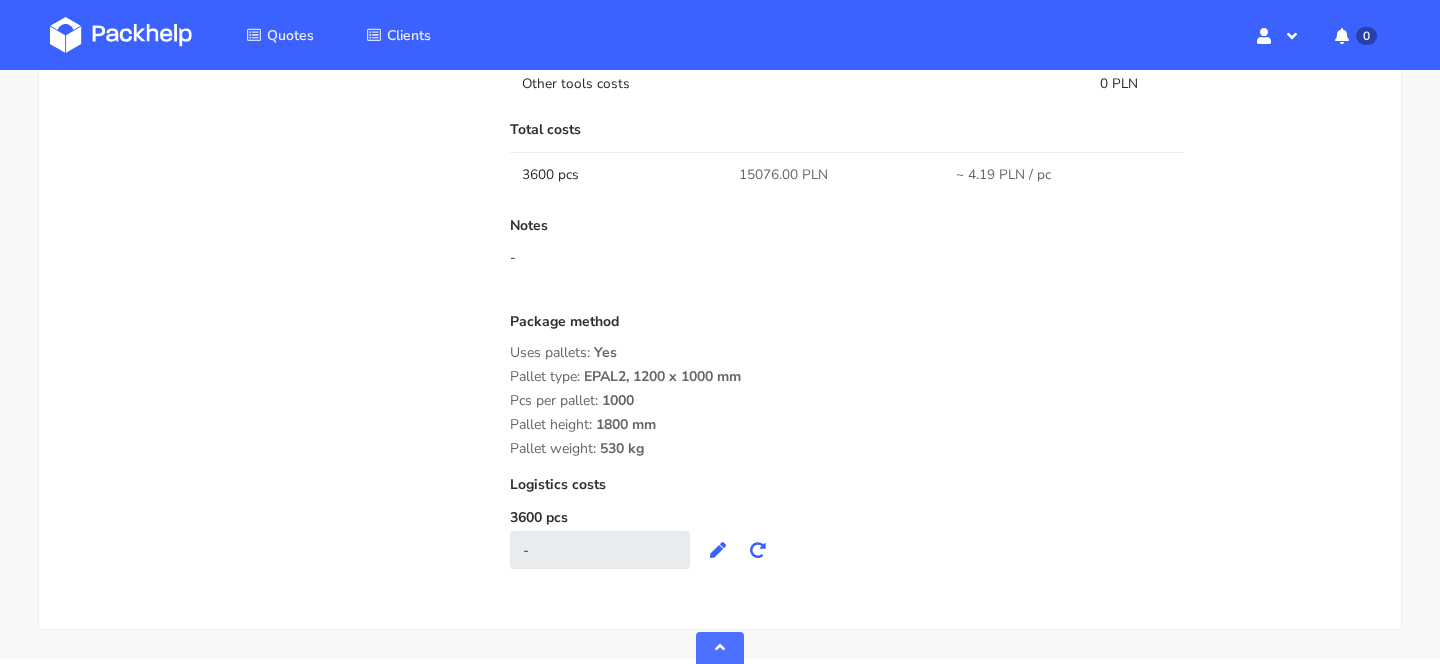 scroll, scrollTop: 1544, scrollLeft: 0, axis: vertical 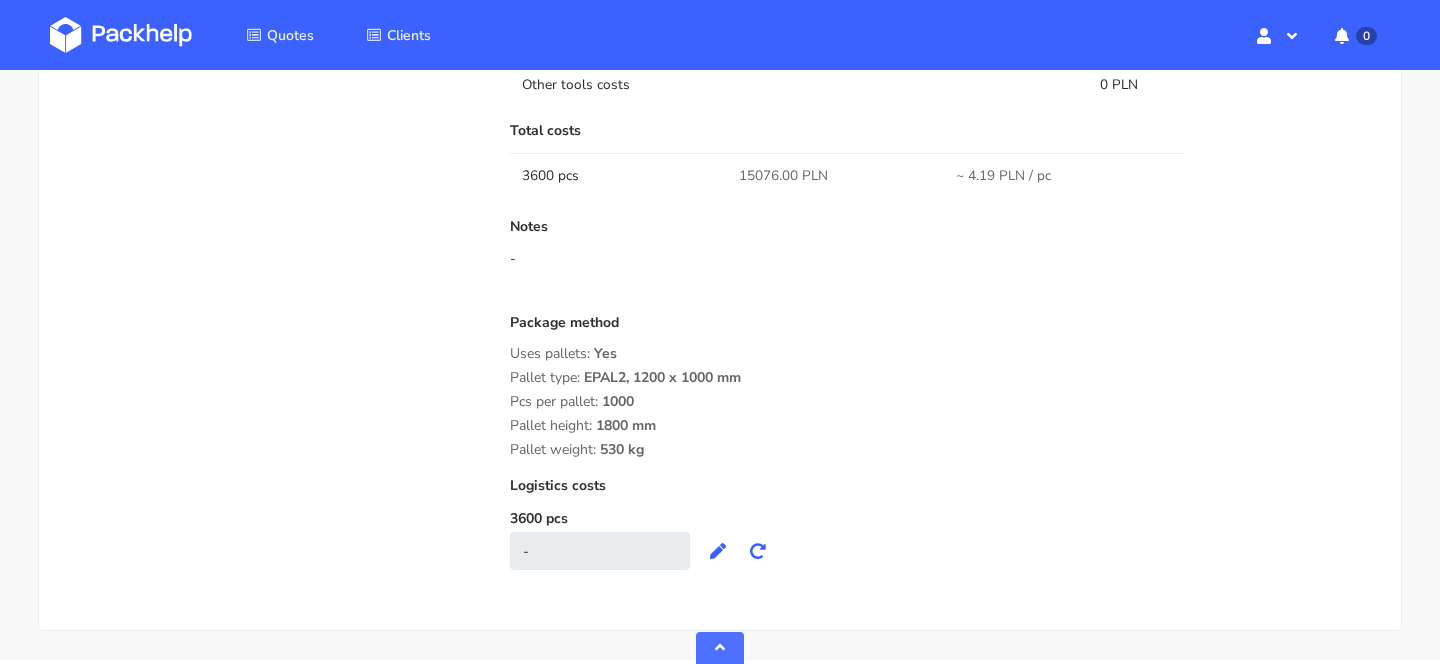 click on "EPAL2, 1200 x 1000 mm" at bounding box center (662, 385) 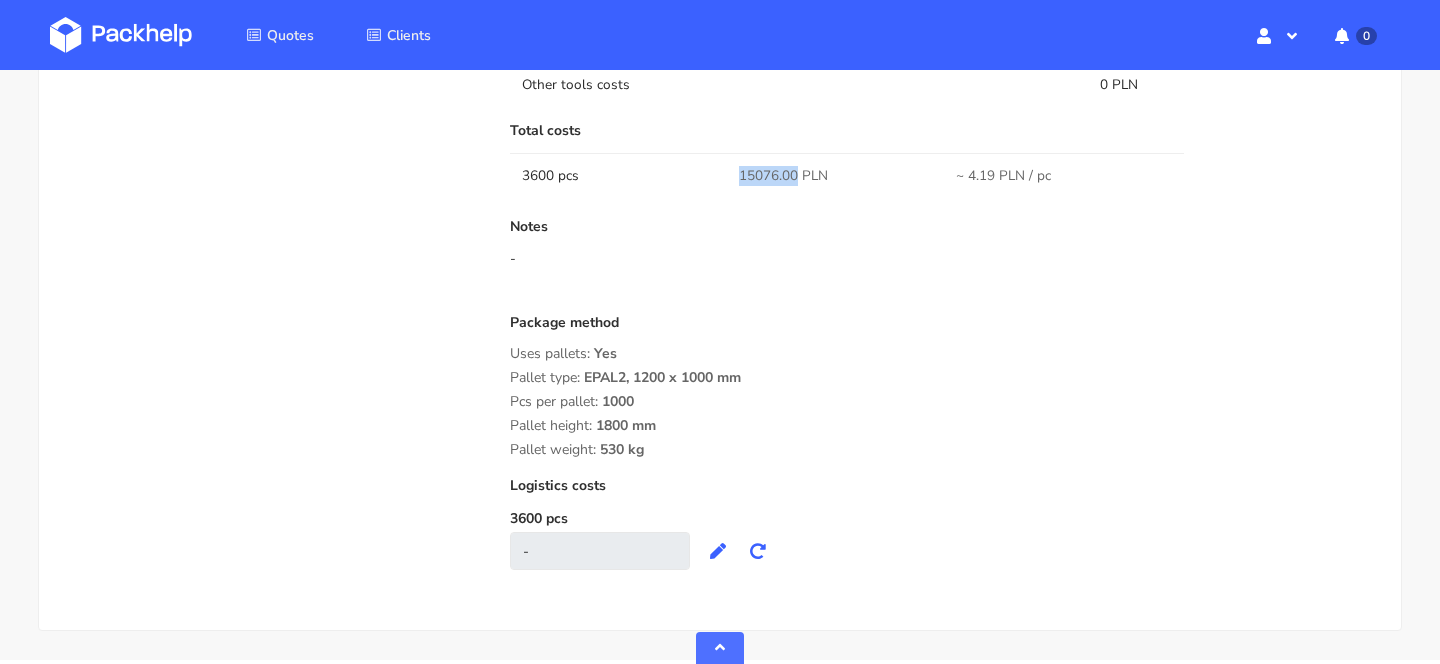 click on "15076.00 PLN" at bounding box center (783, 176) 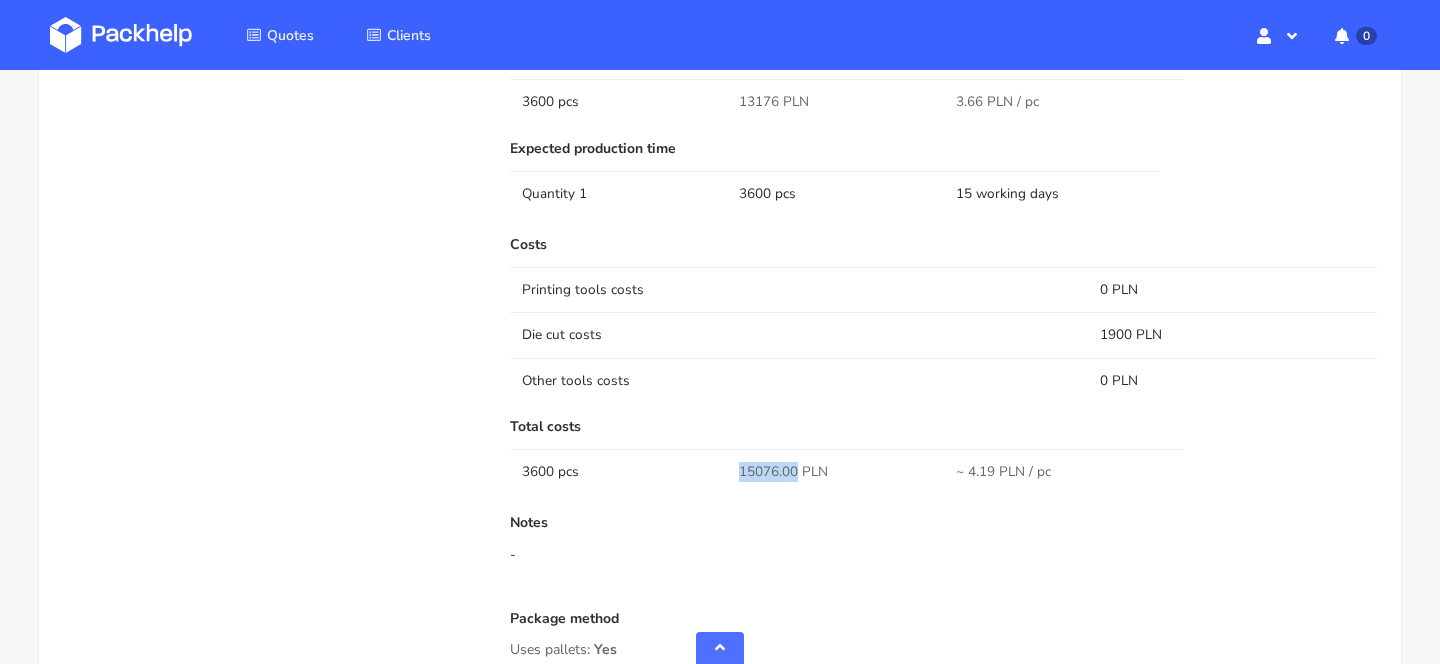 scroll, scrollTop: 1247, scrollLeft: 0, axis: vertical 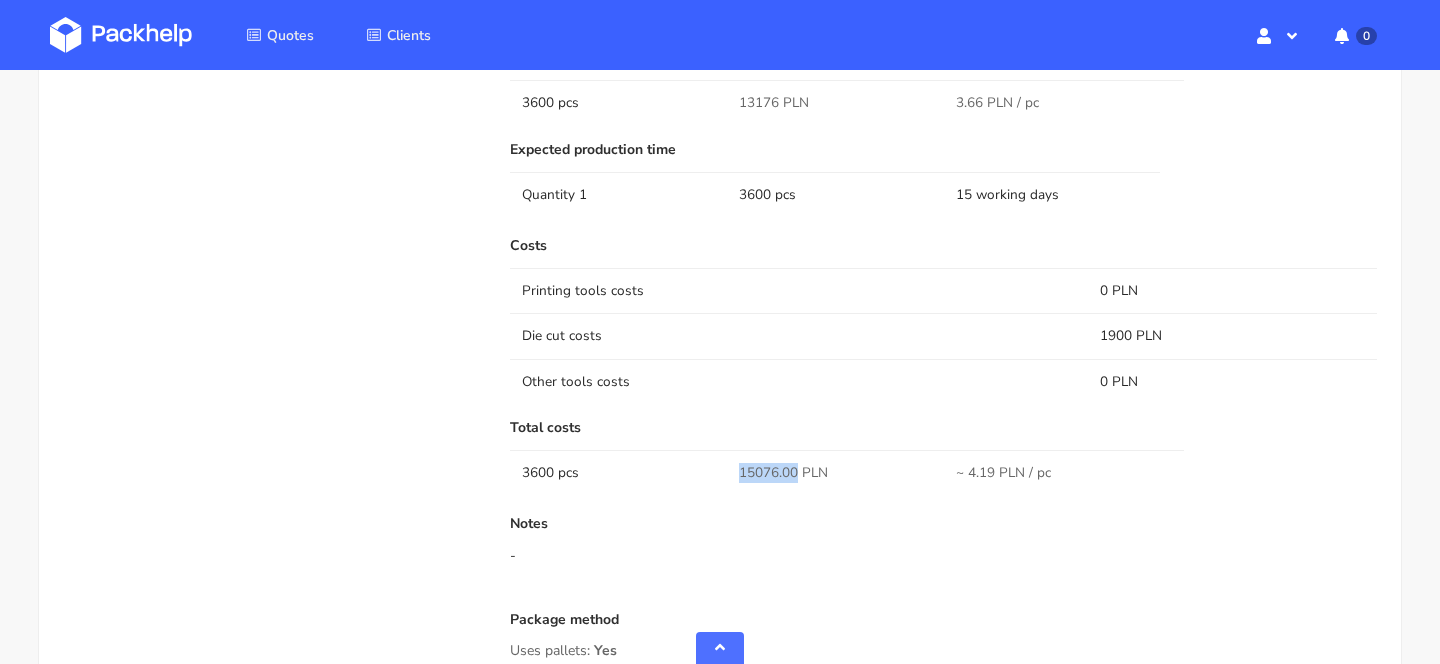 copy on "15076.00" 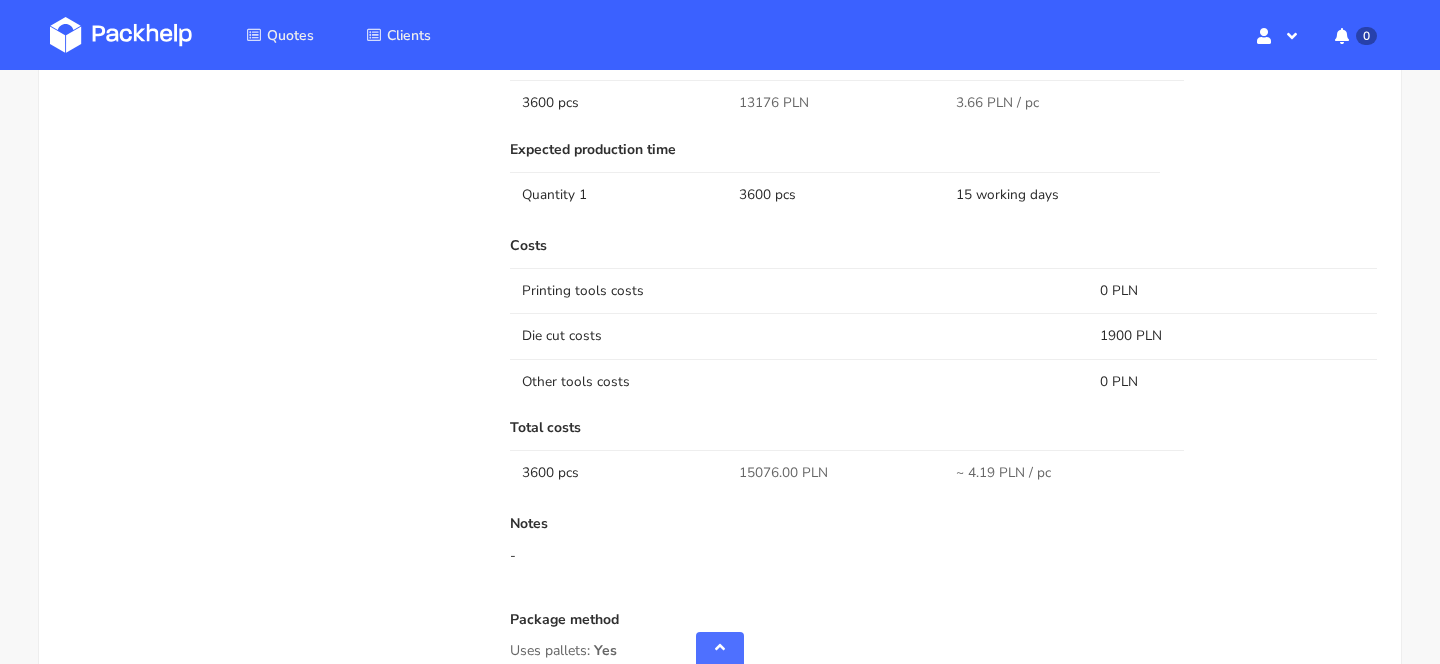 click on "Notes
-" at bounding box center [943, 556] 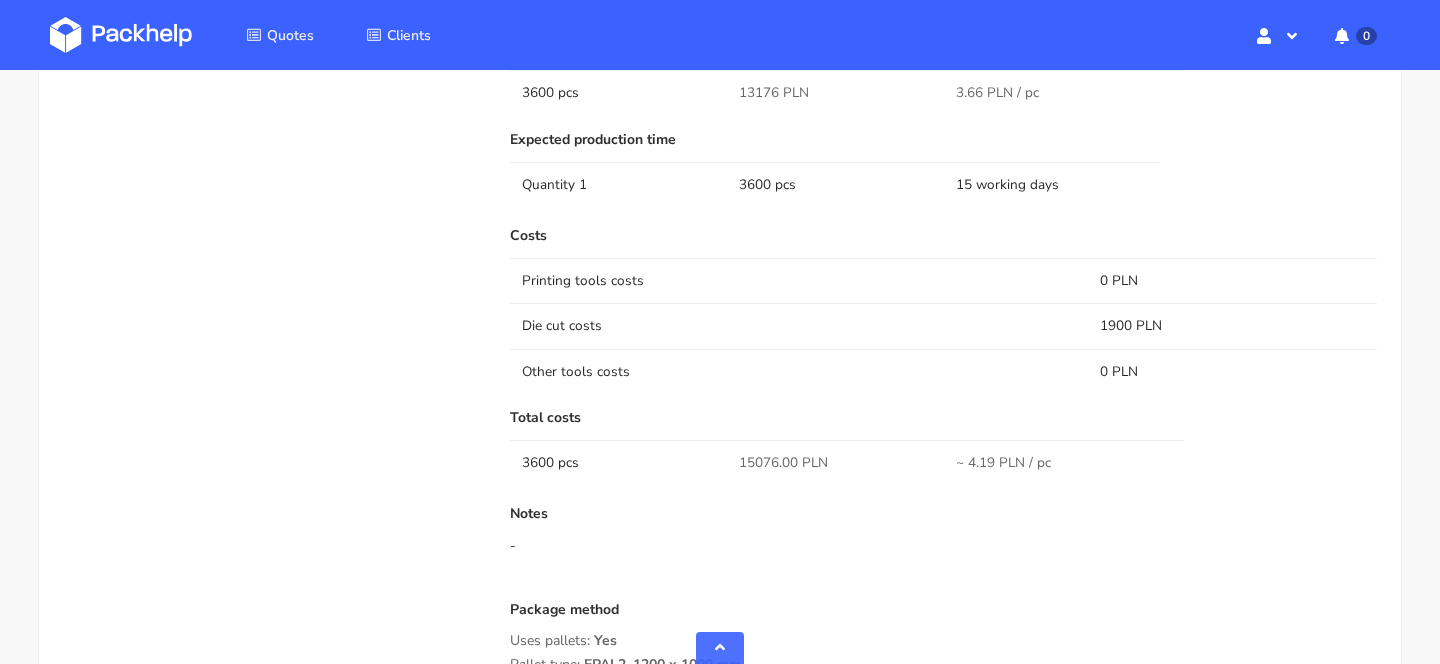 scroll, scrollTop: 1259, scrollLeft: 0, axis: vertical 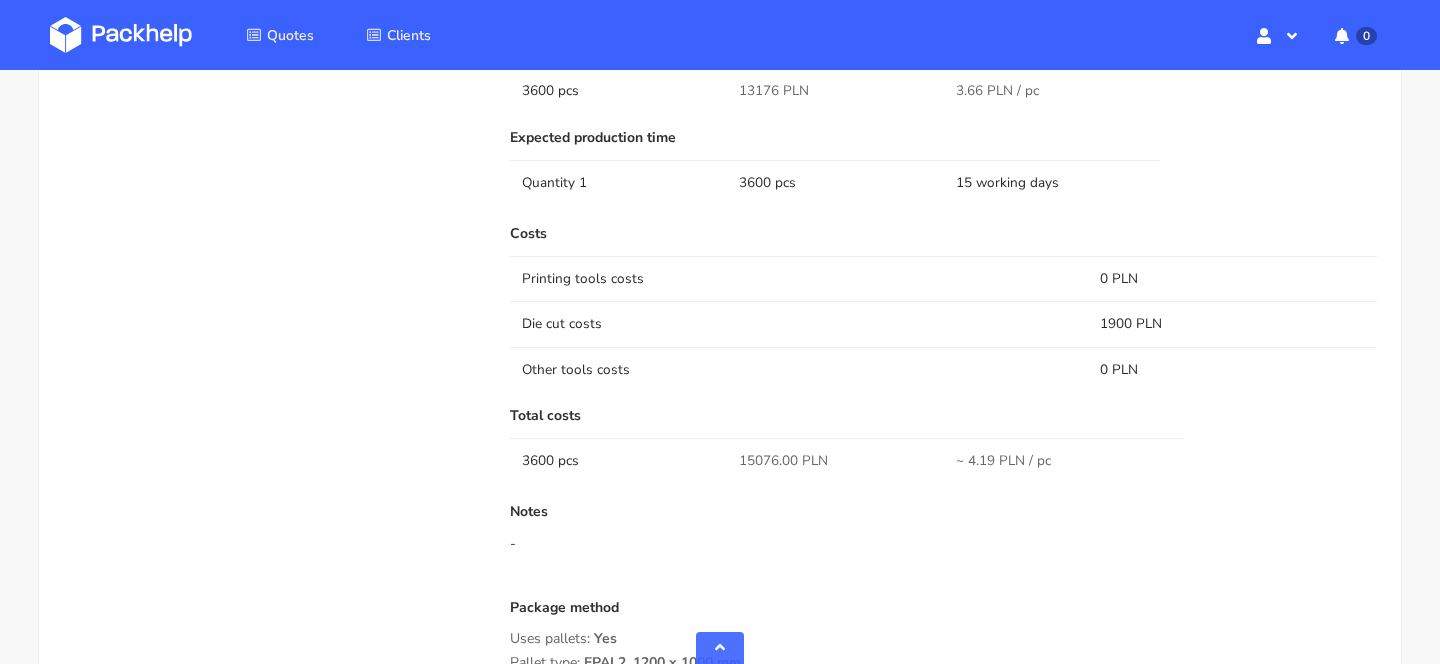click on "15076.00 PLN" at bounding box center [783, 461] 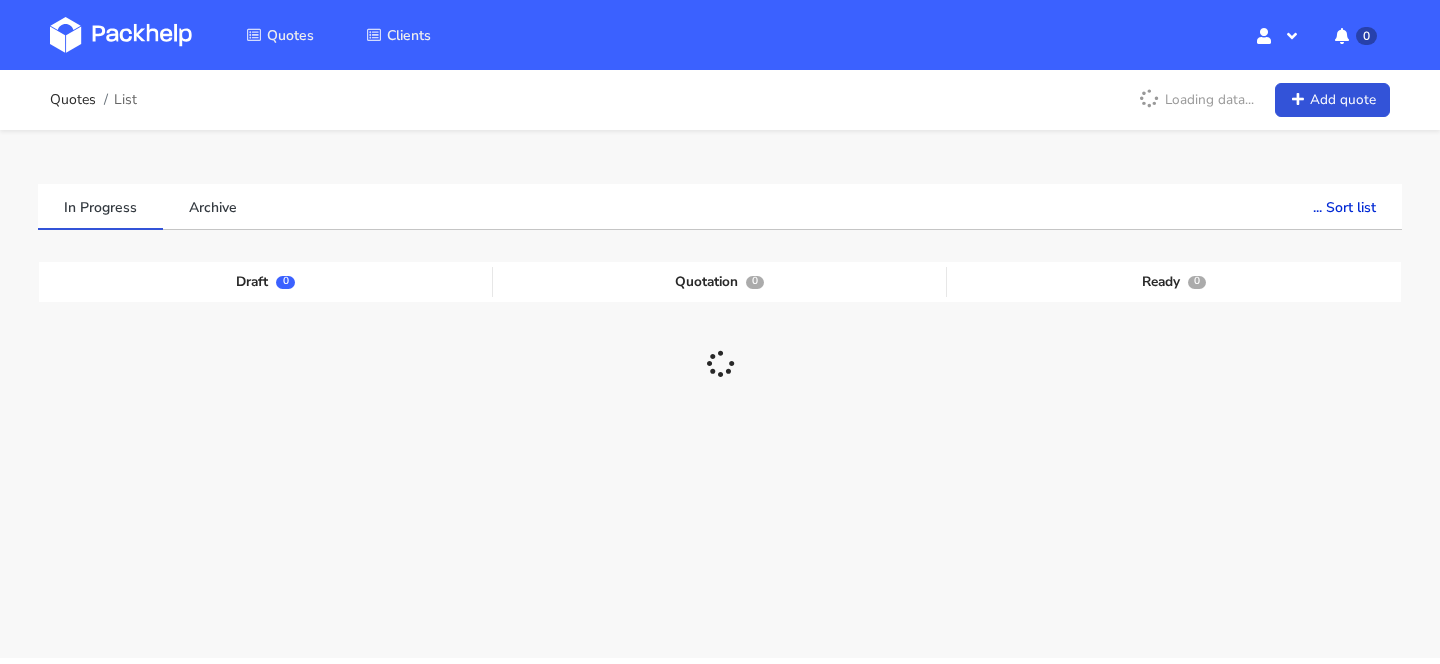 scroll, scrollTop: 0, scrollLeft: 0, axis: both 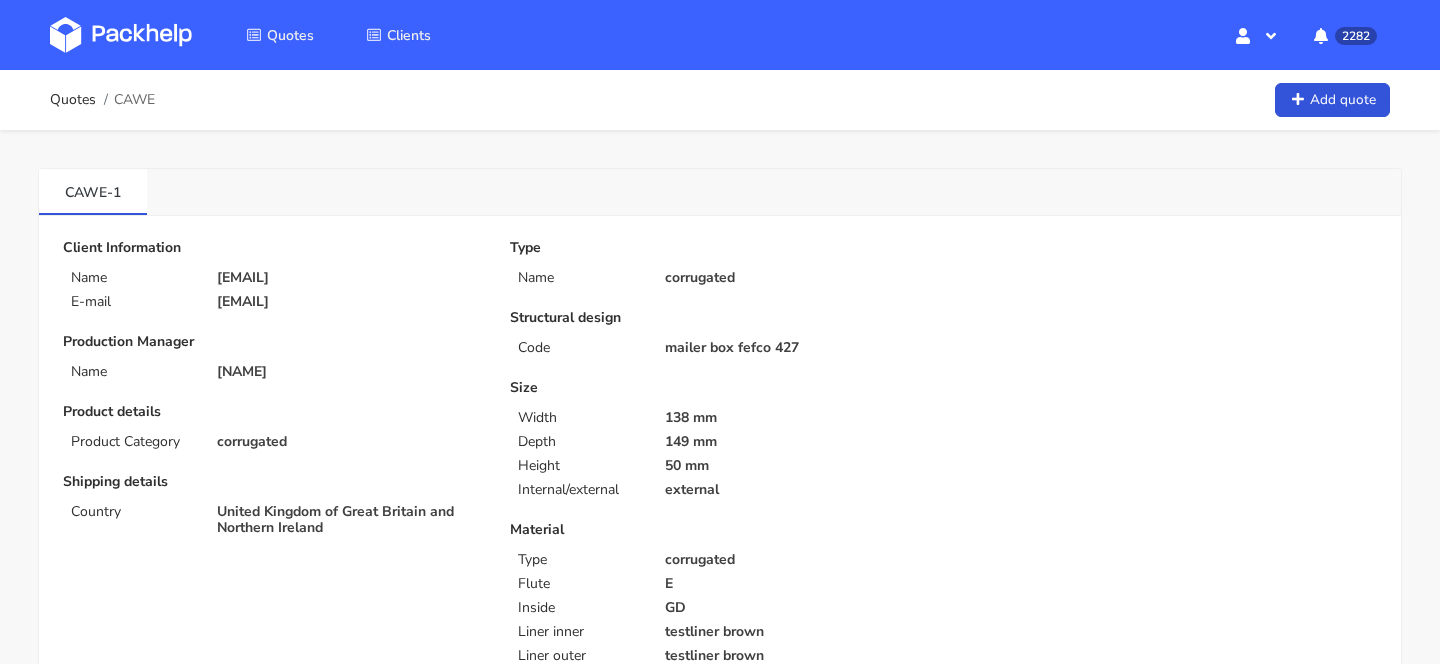 click on "[EMAIL]" at bounding box center [349, 278] 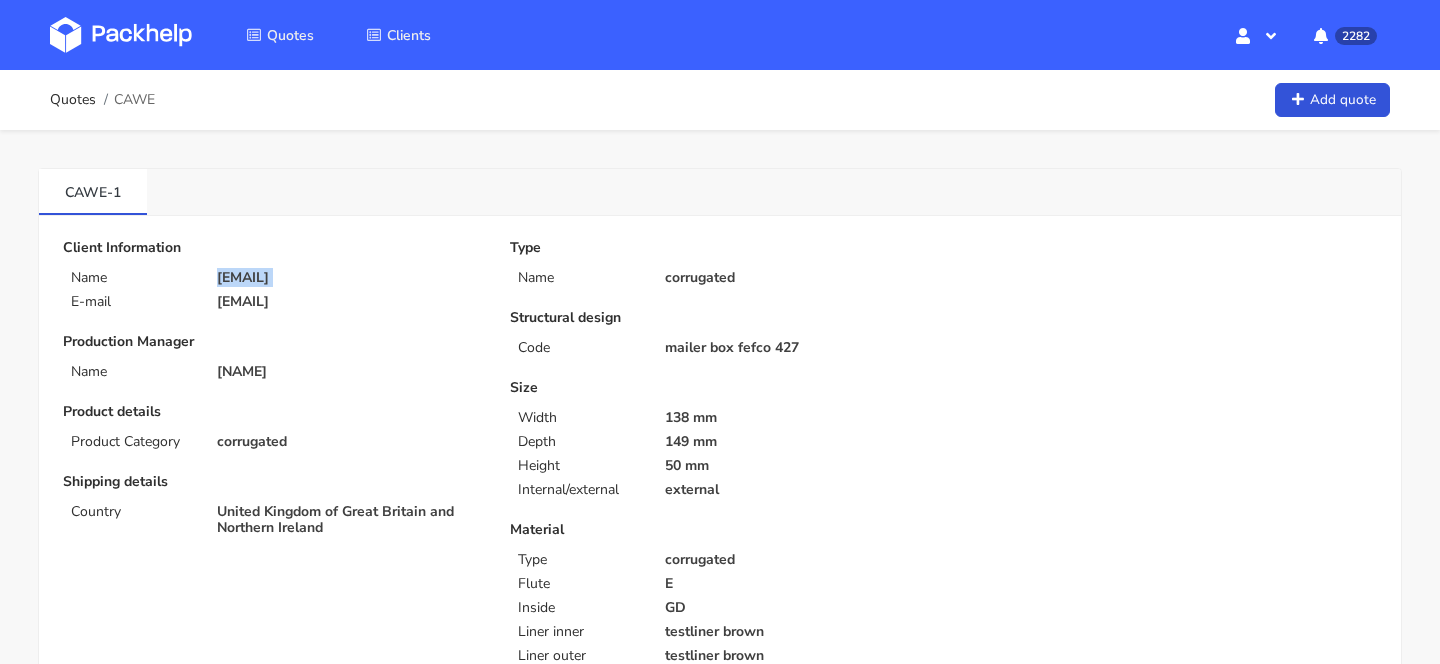 copy on "[EMAIL]" 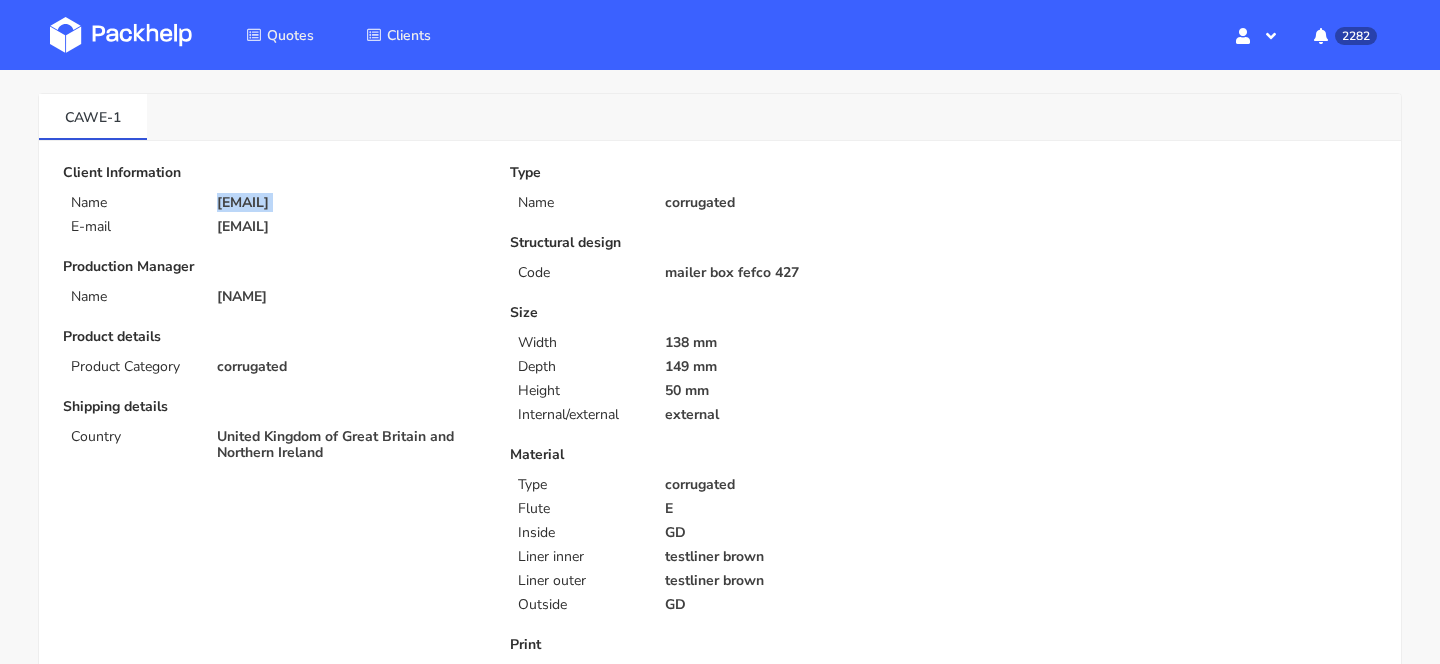 scroll, scrollTop: 91, scrollLeft: 0, axis: vertical 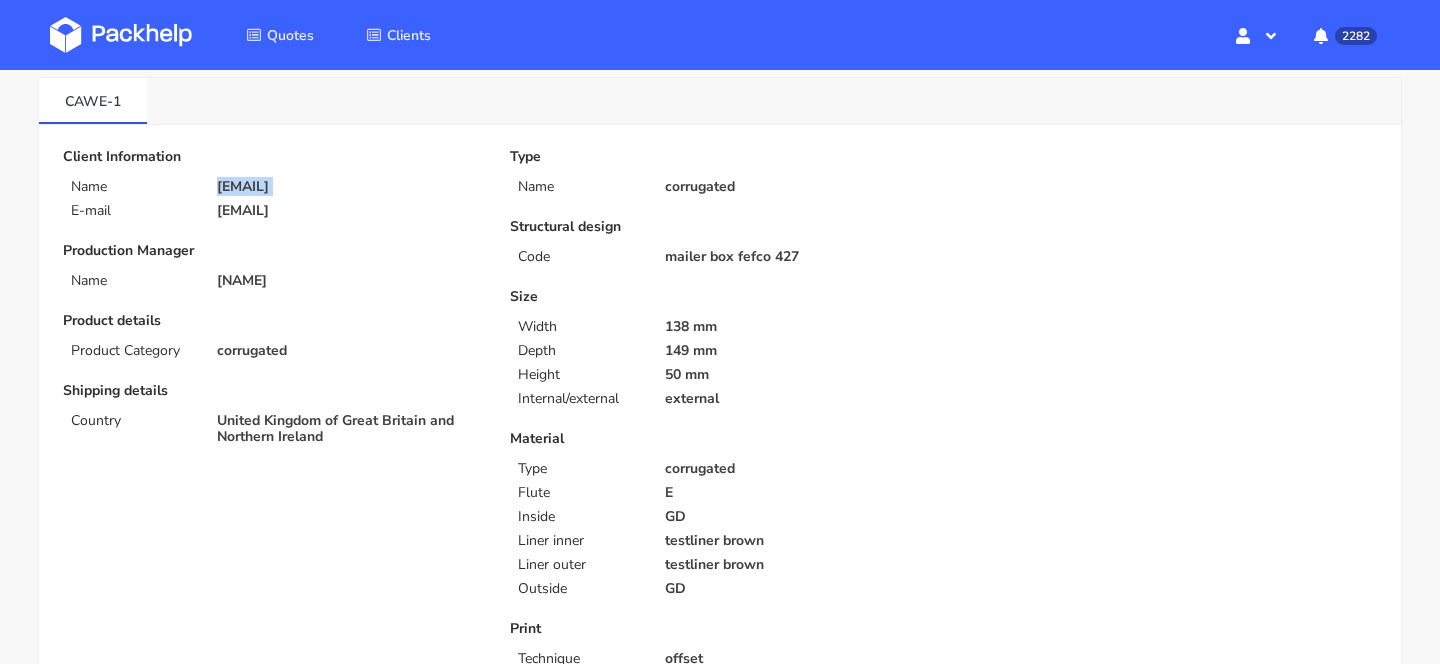 click at bounding box center [121, 35] 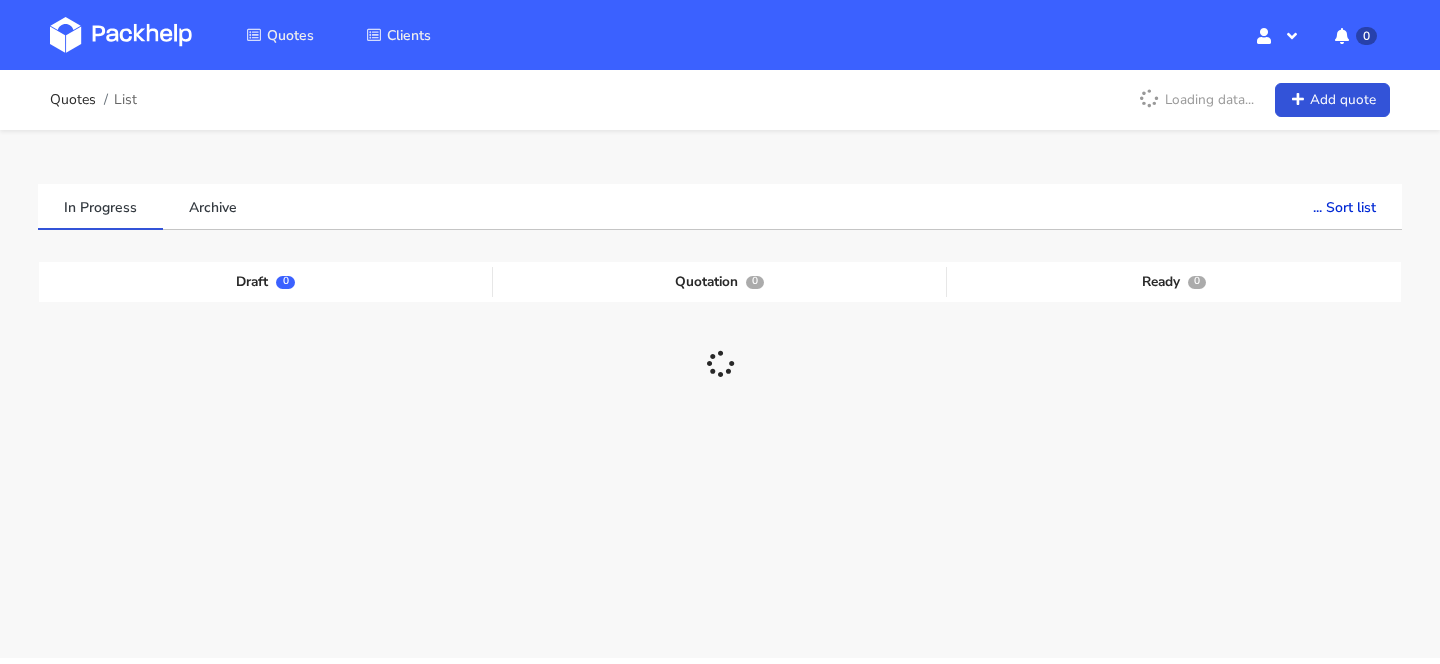 scroll, scrollTop: 0, scrollLeft: 0, axis: both 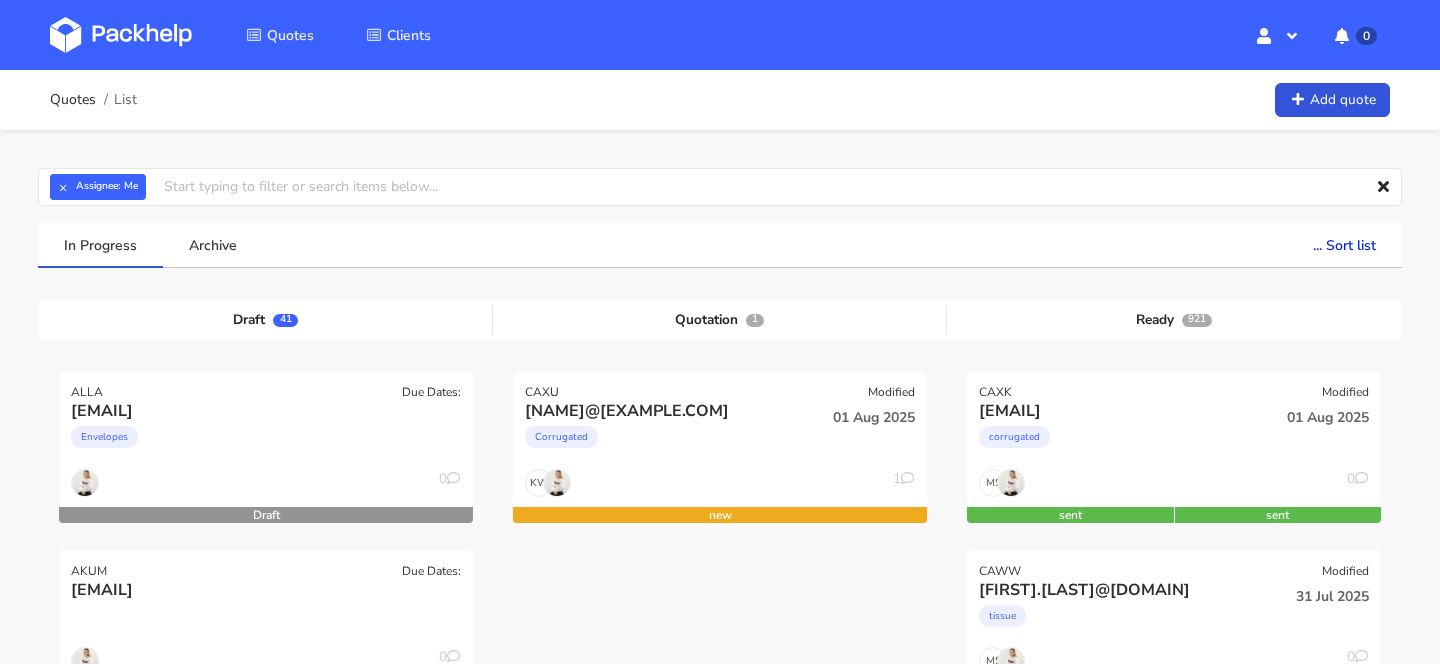 click on "Quotation
1" at bounding box center [720, 320] 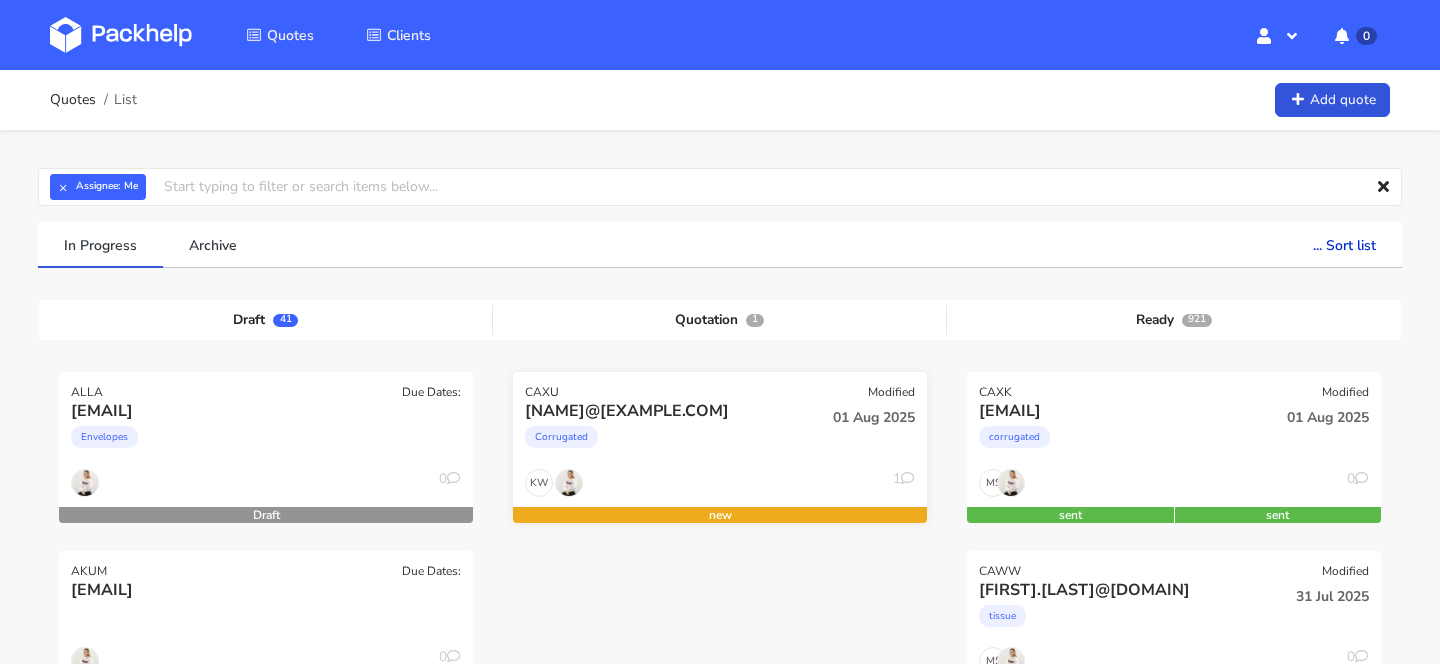 click on "Corrugated" at bounding box center (657, 442) 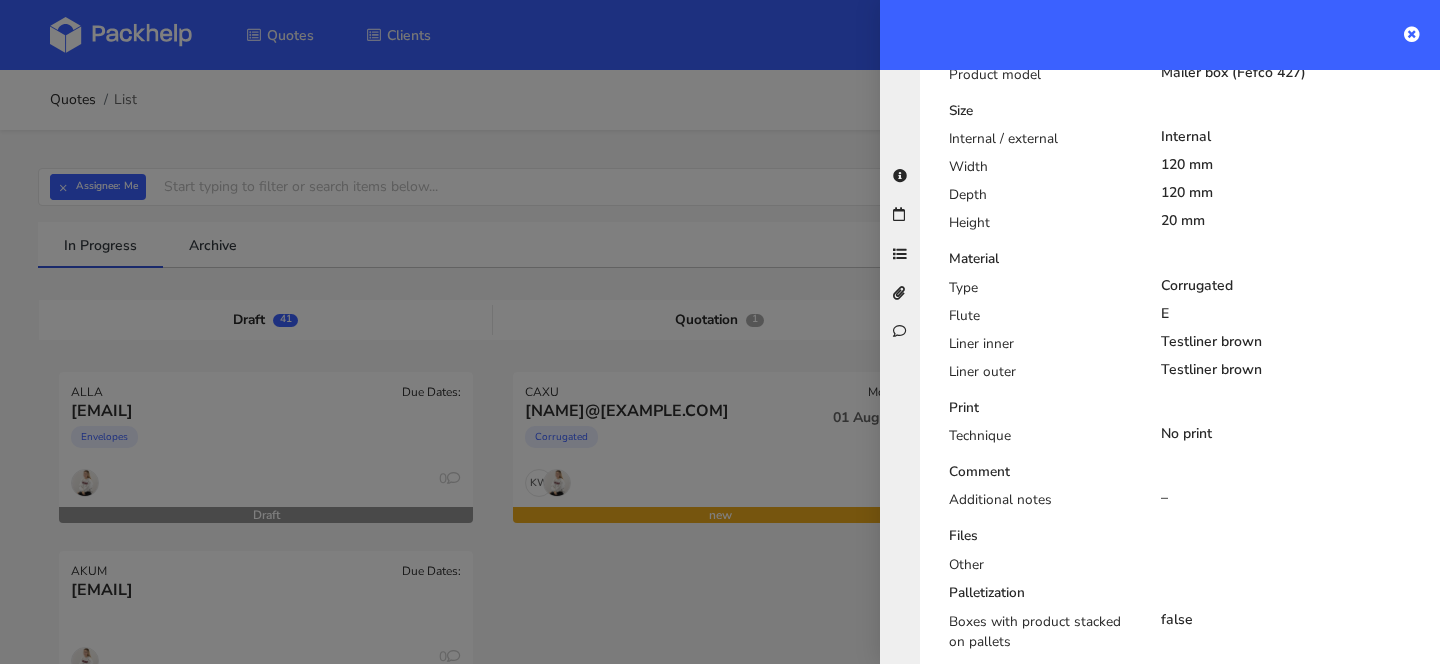 scroll, scrollTop: 1243, scrollLeft: 0, axis: vertical 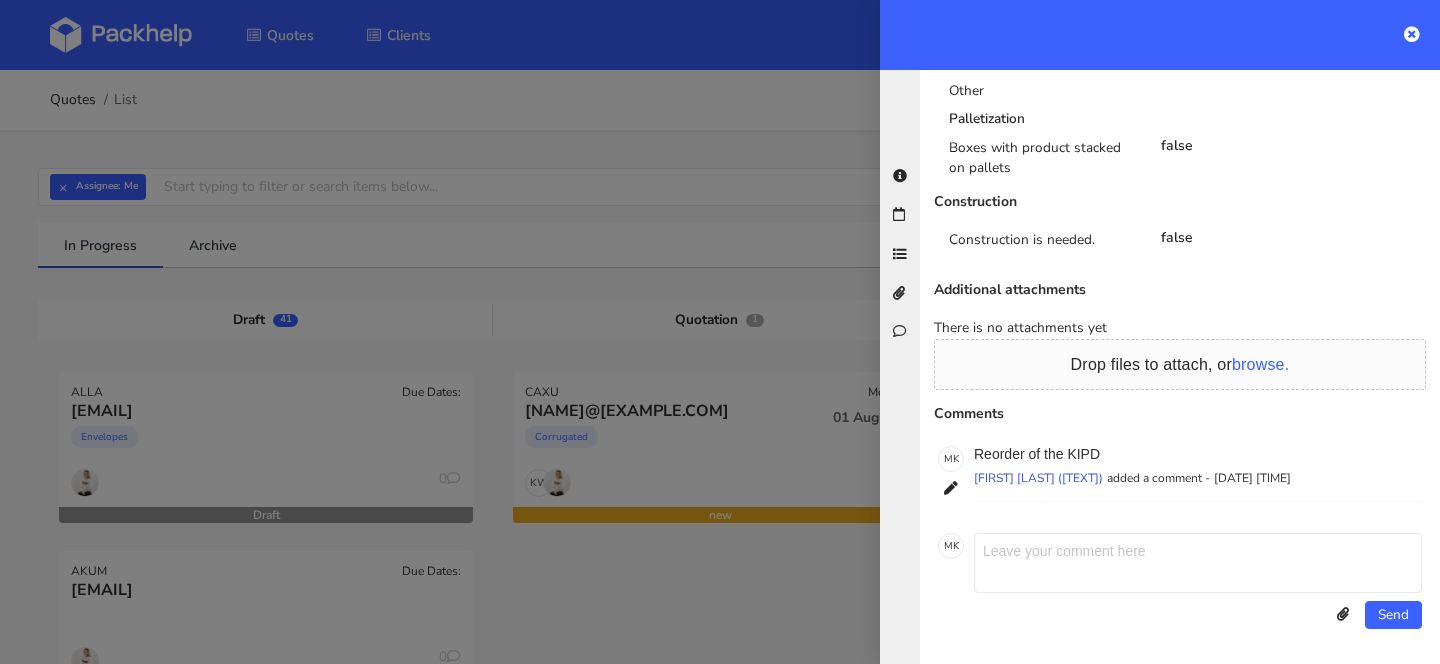 click at bounding box center (1198, 563) 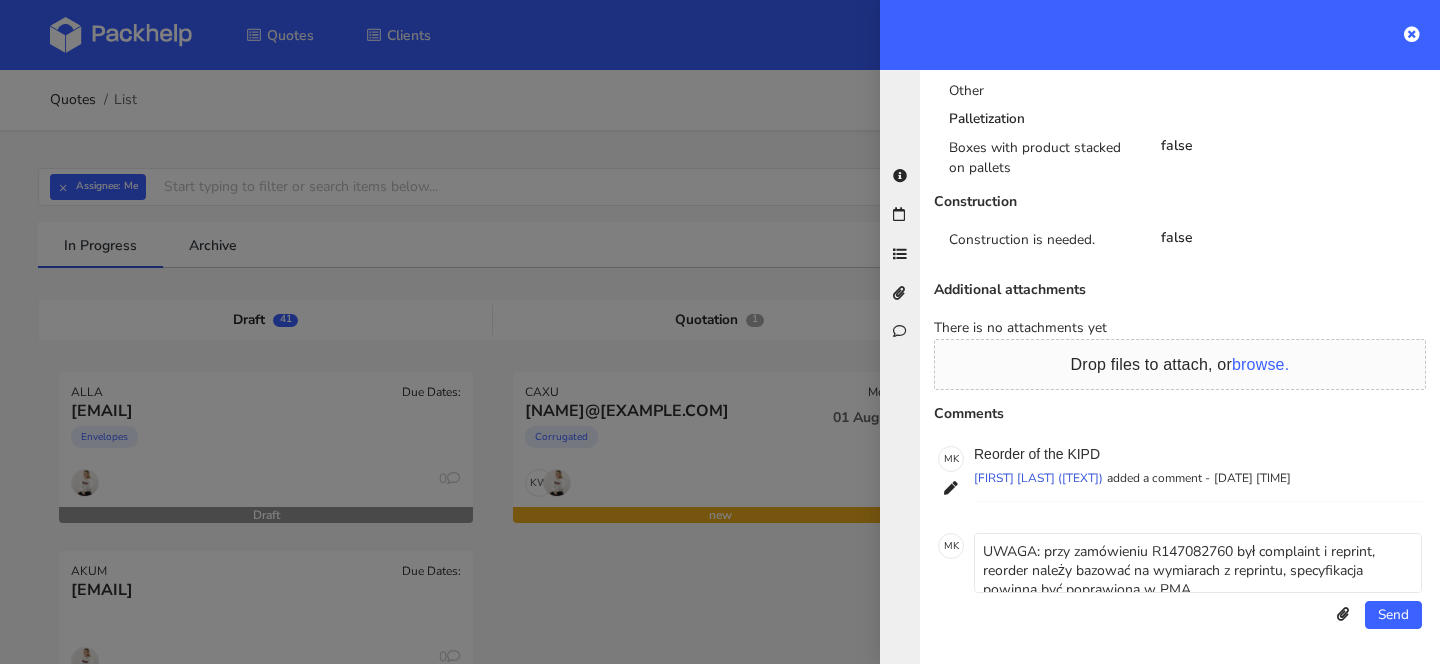 scroll, scrollTop: 7, scrollLeft: 0, axis: vertical 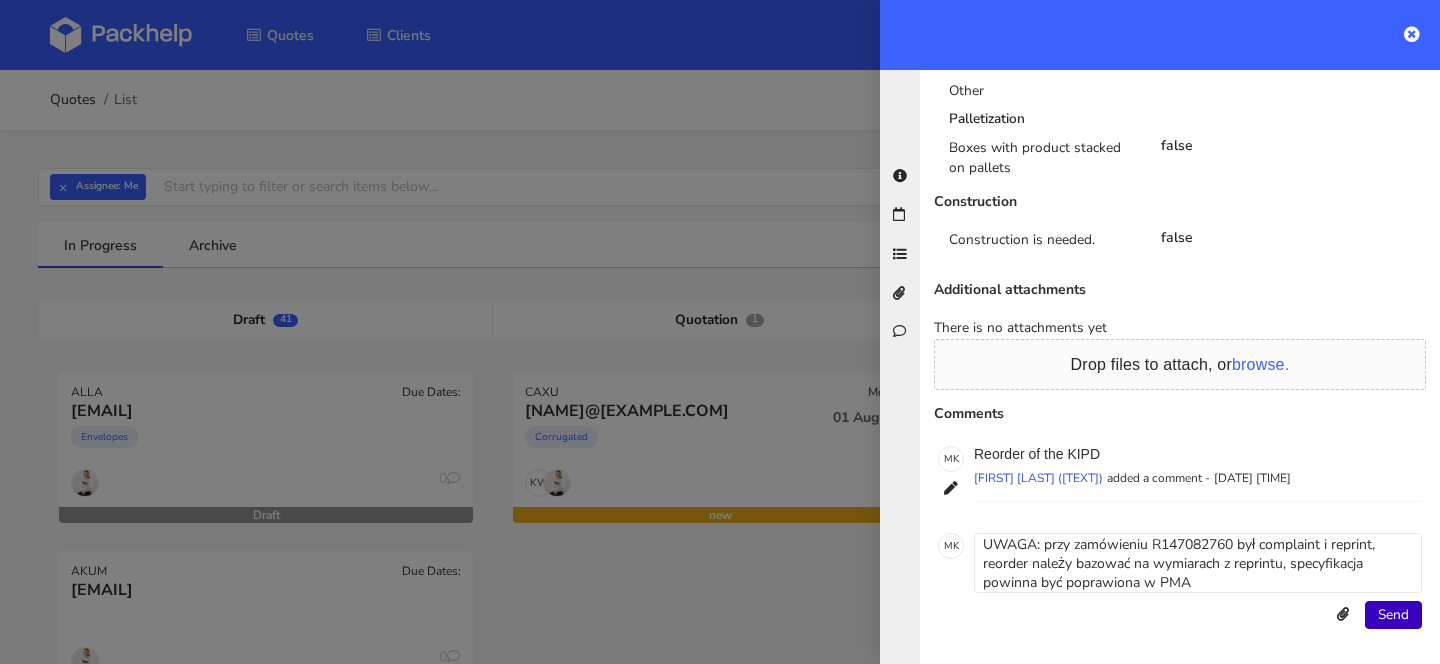 type on "UWAGA: przy zamówieniu R147082760 był complaint i reprint, reorder należy bazować na wymiarach z reprintu, specyfikacja powinna być poprawiona w PMA" 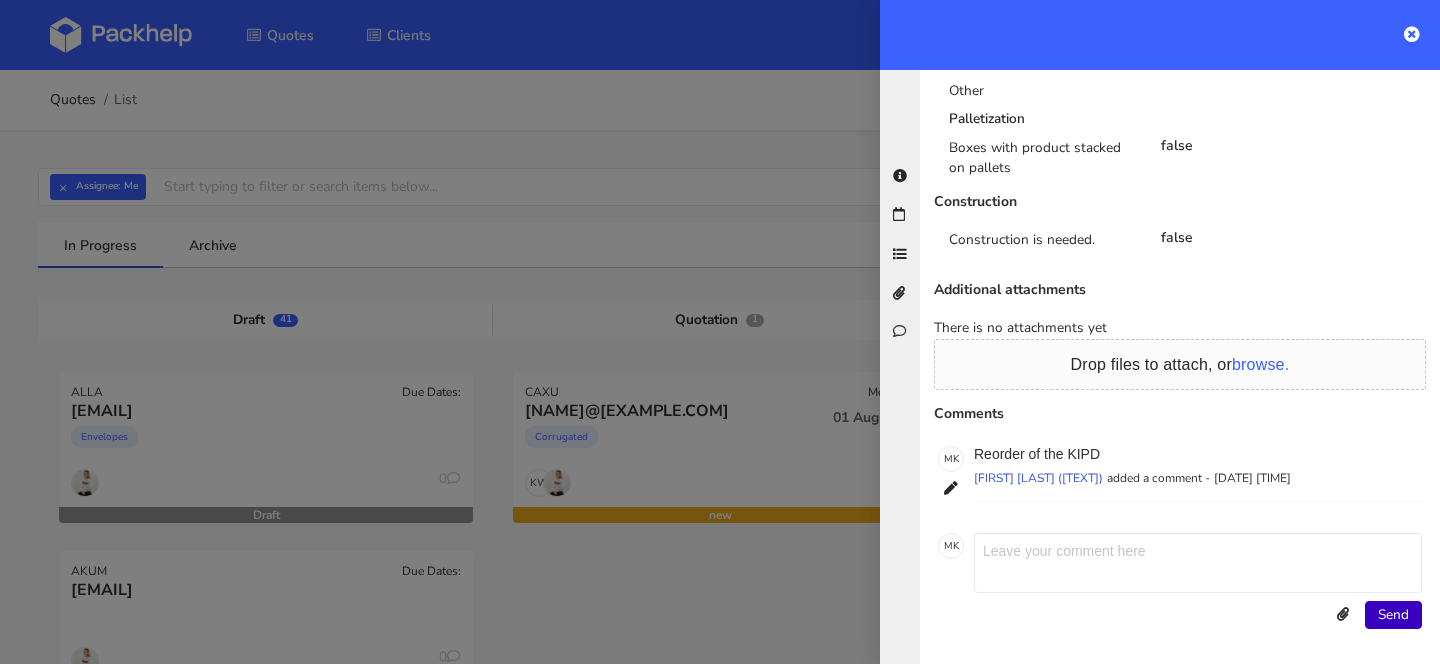 scroll, scrollTop: 0, scrollLeft: 0, axis: both 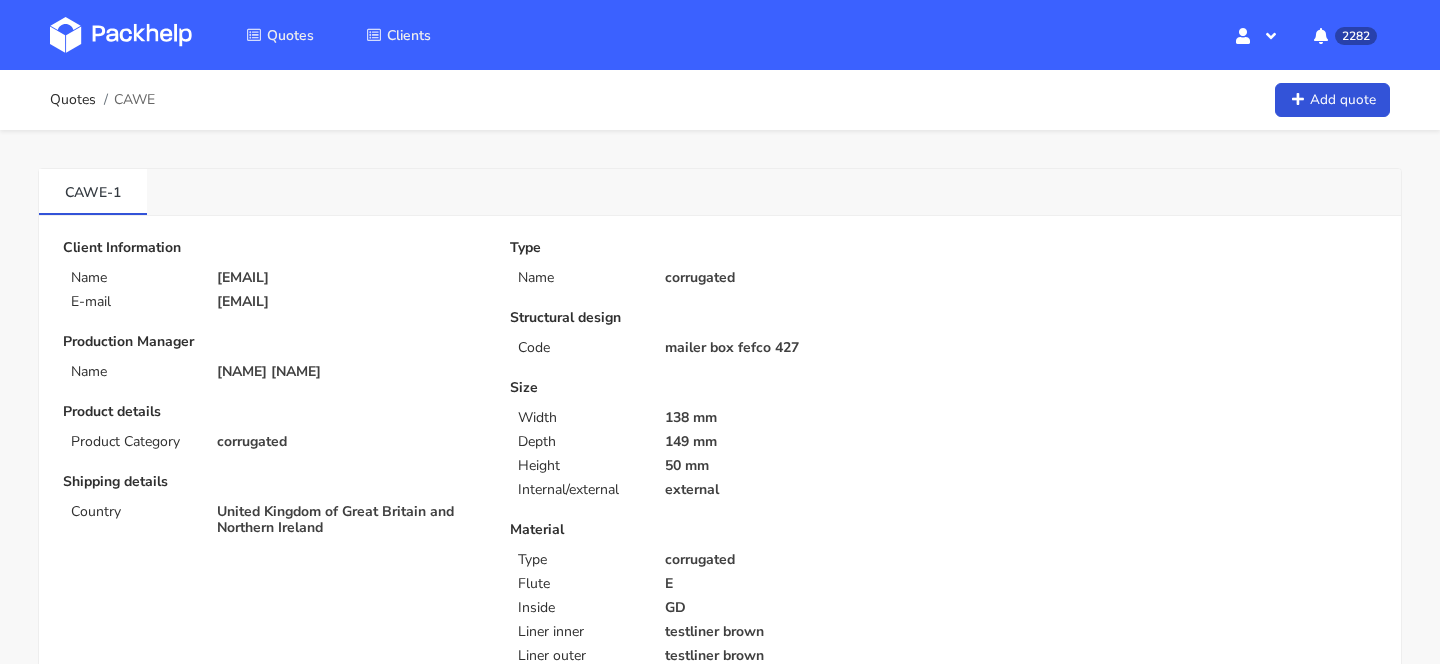 click on "[EMAIL]" at bounding box center [349, 302] 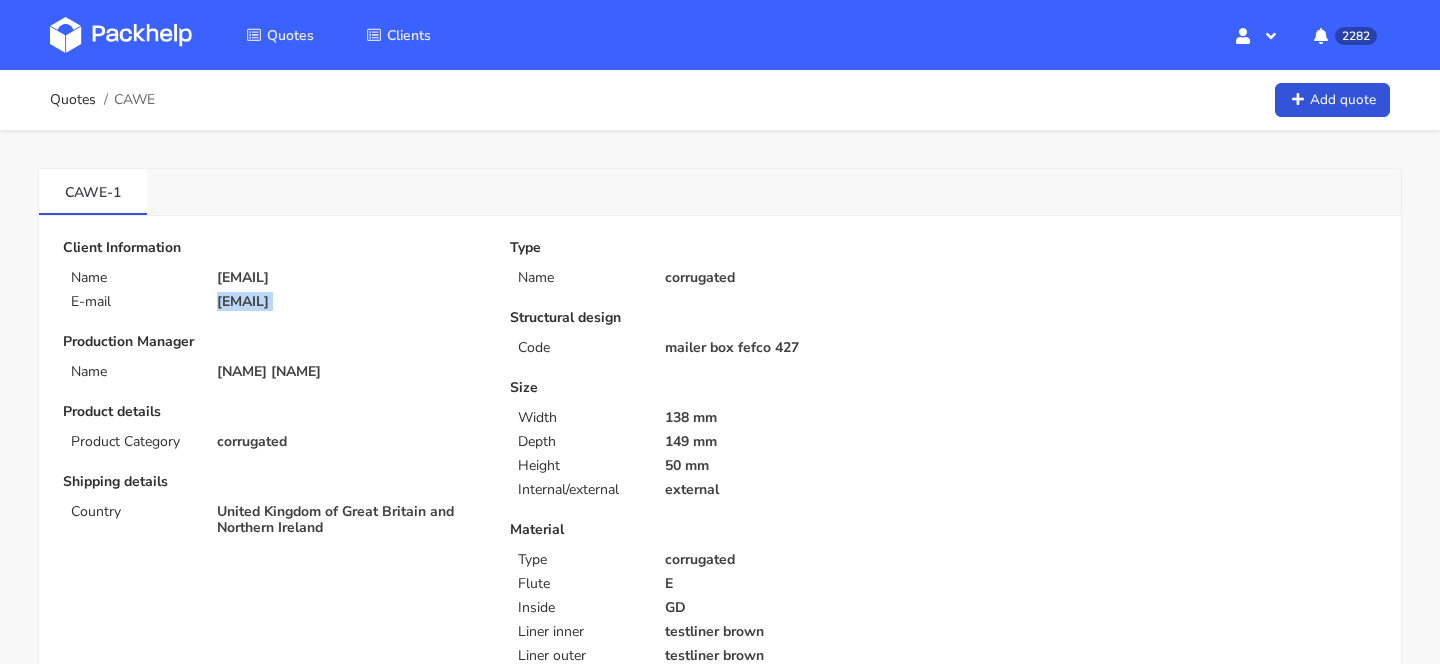click on "[EMAIL]" at bounding box center (349, 302) 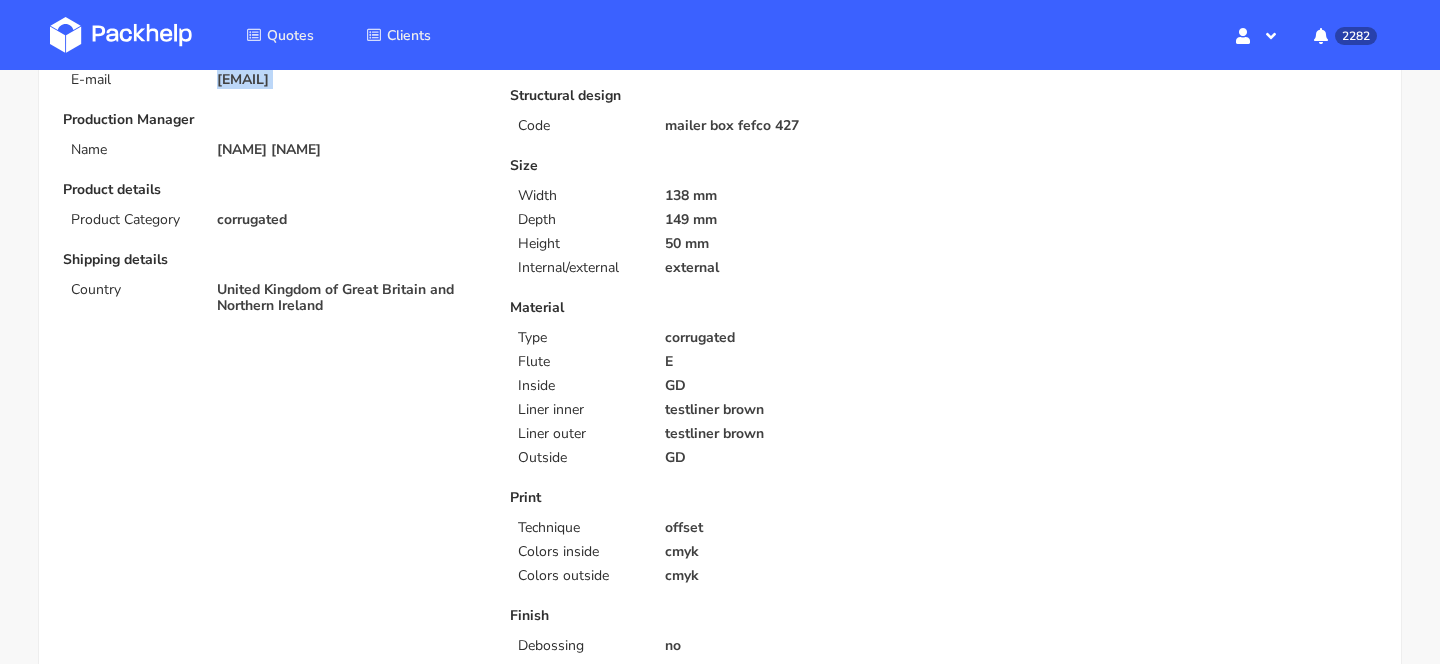 scroll, scrollTop: 238, scrollLeft: 0, axis: vertical 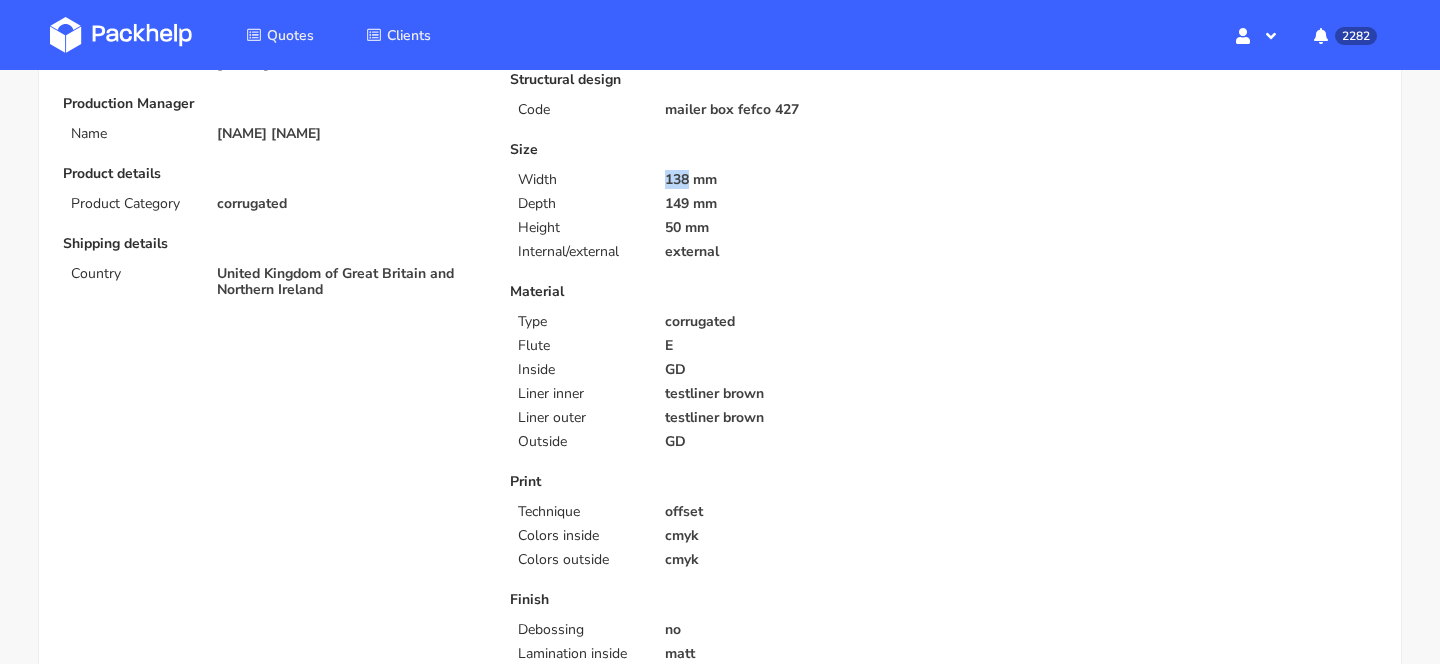 drag, startPoint x: 690, startPoint y: 184, endPoint x: 656, endPoint y: 177, distance: 34.713108 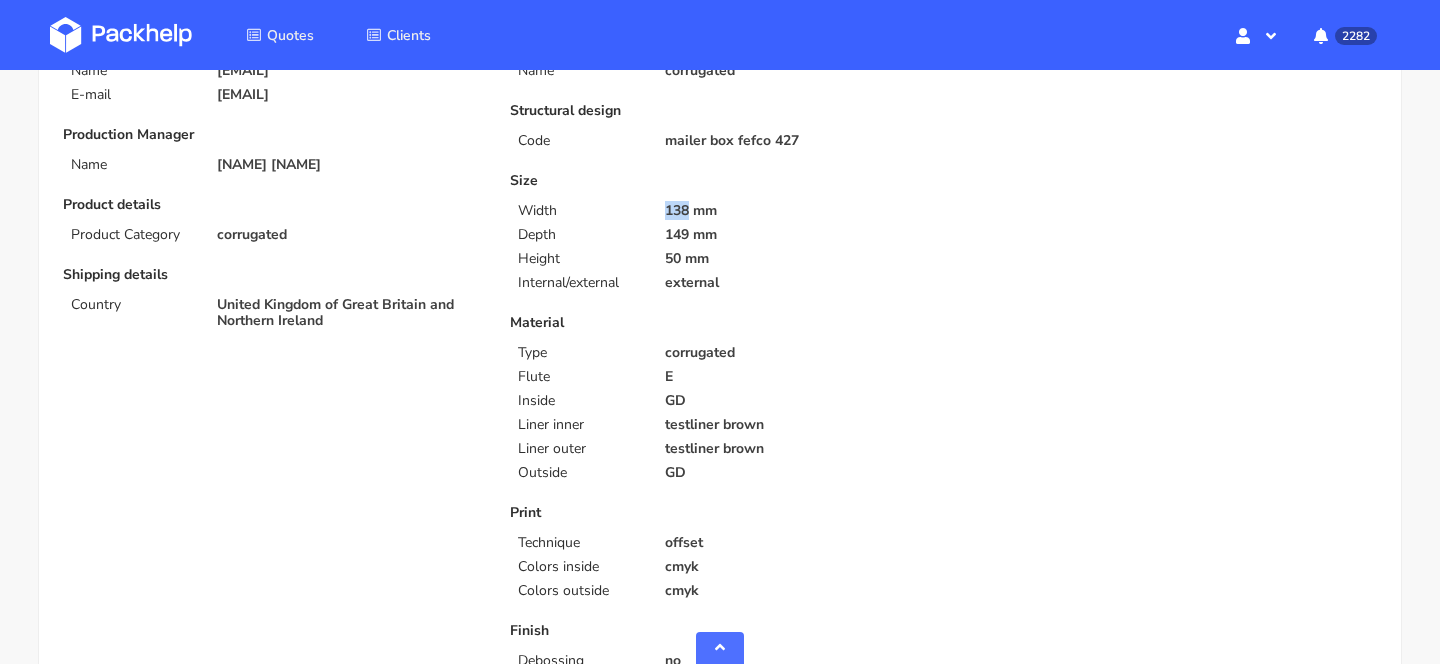 scroll, scrollTop: 0, scrollLeft: 0, axis: both 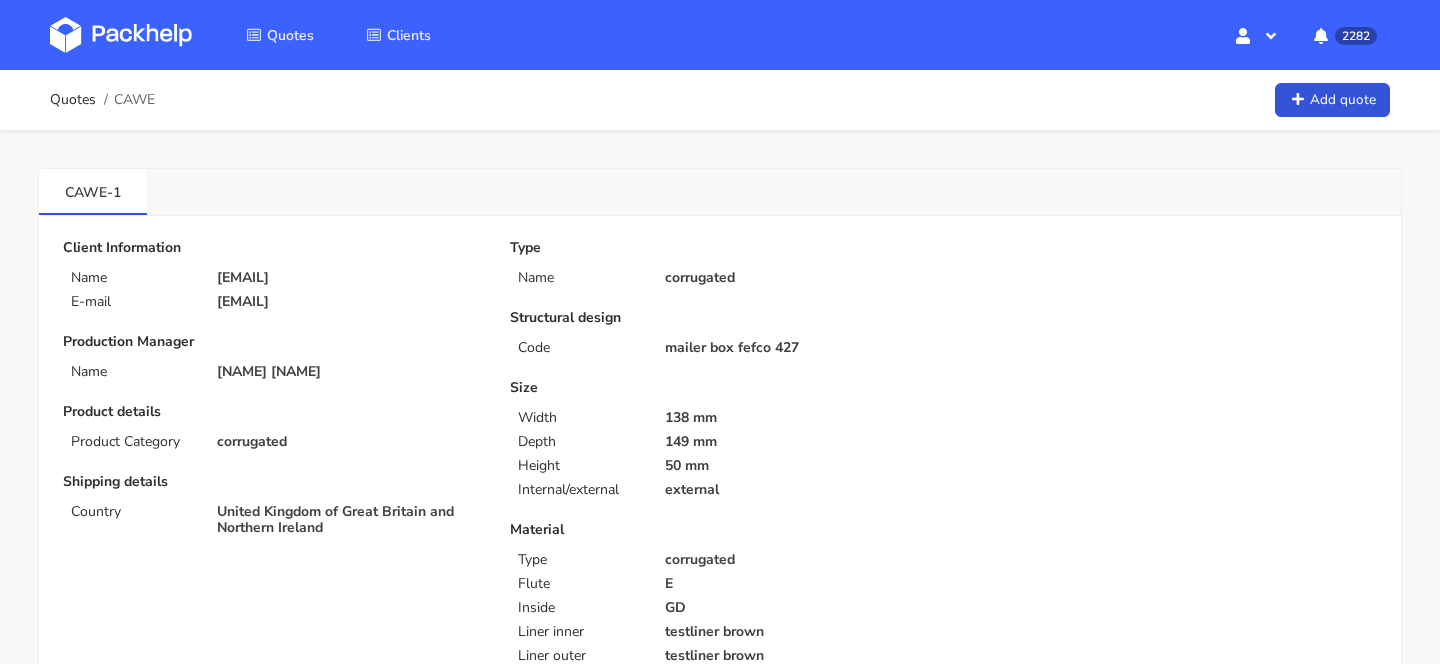 click on "CAWE" at bounding box center [134, 100] 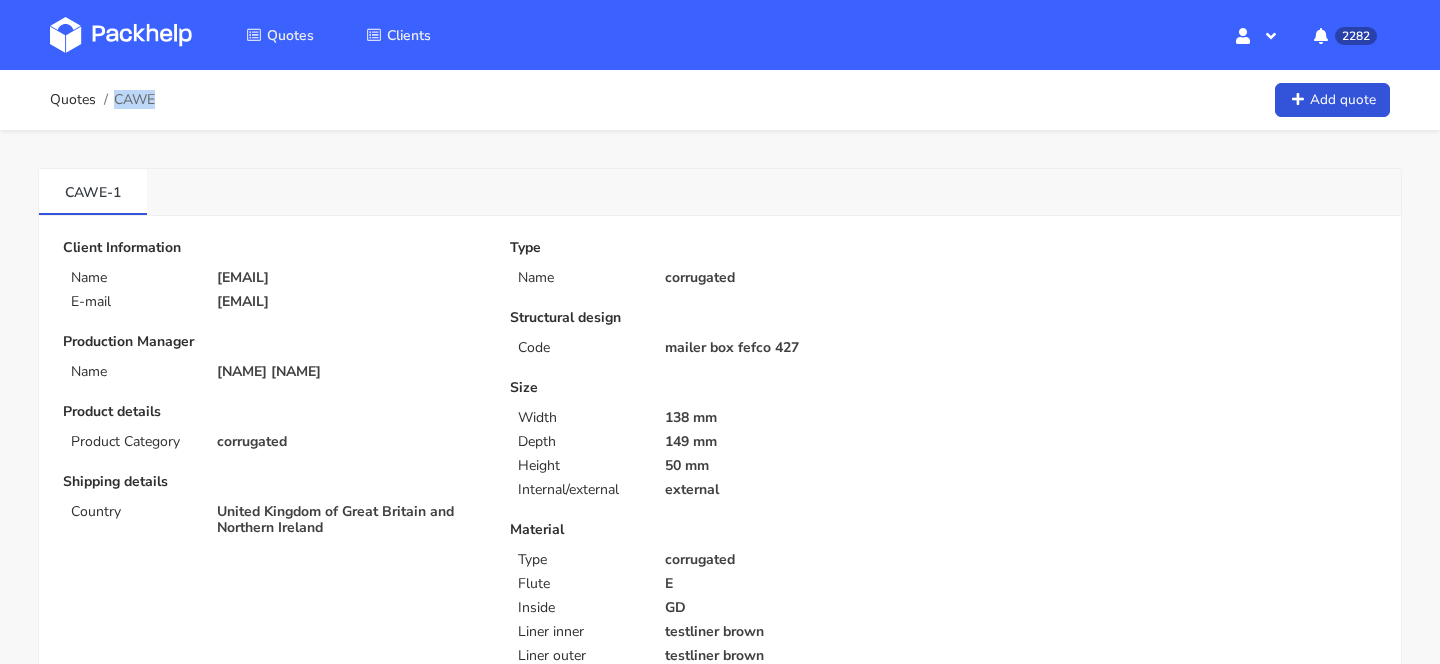 click on "CAWE" at bounding box center [134, 100] 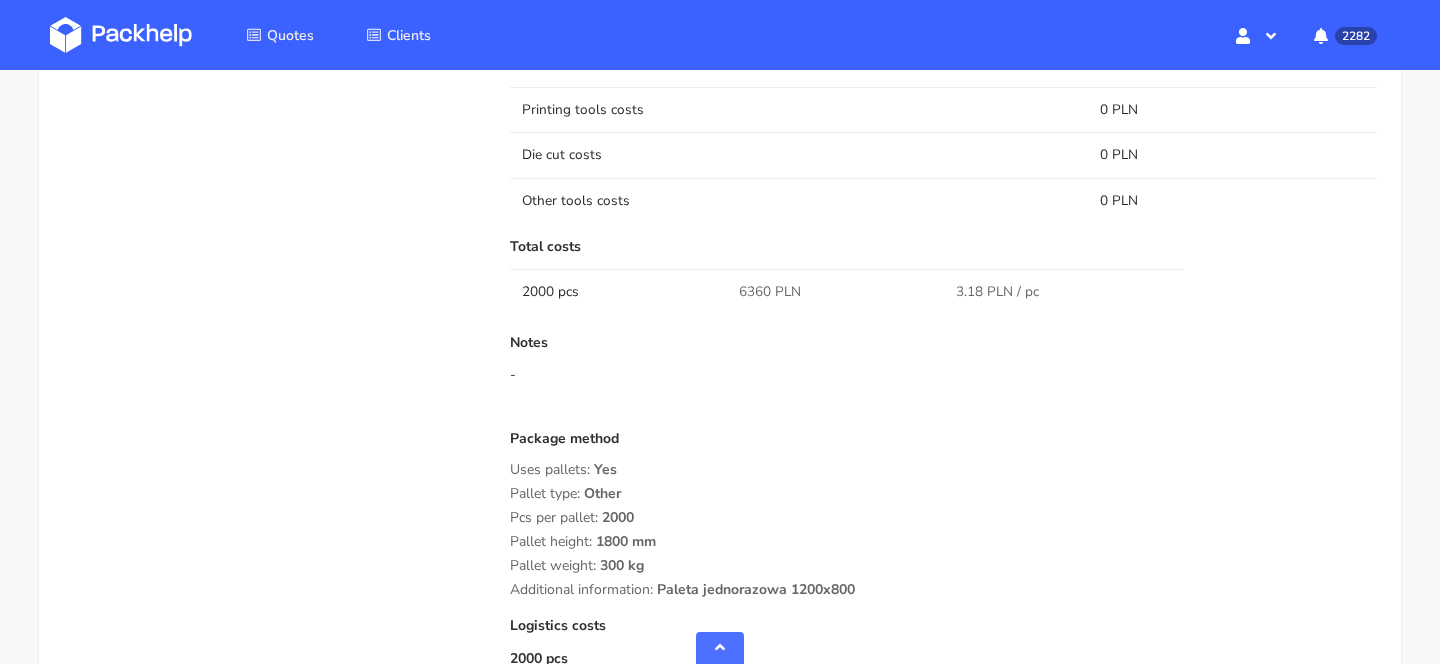 scroll, scrollTop: 1639, scrollLeft: 0, axis: vertical 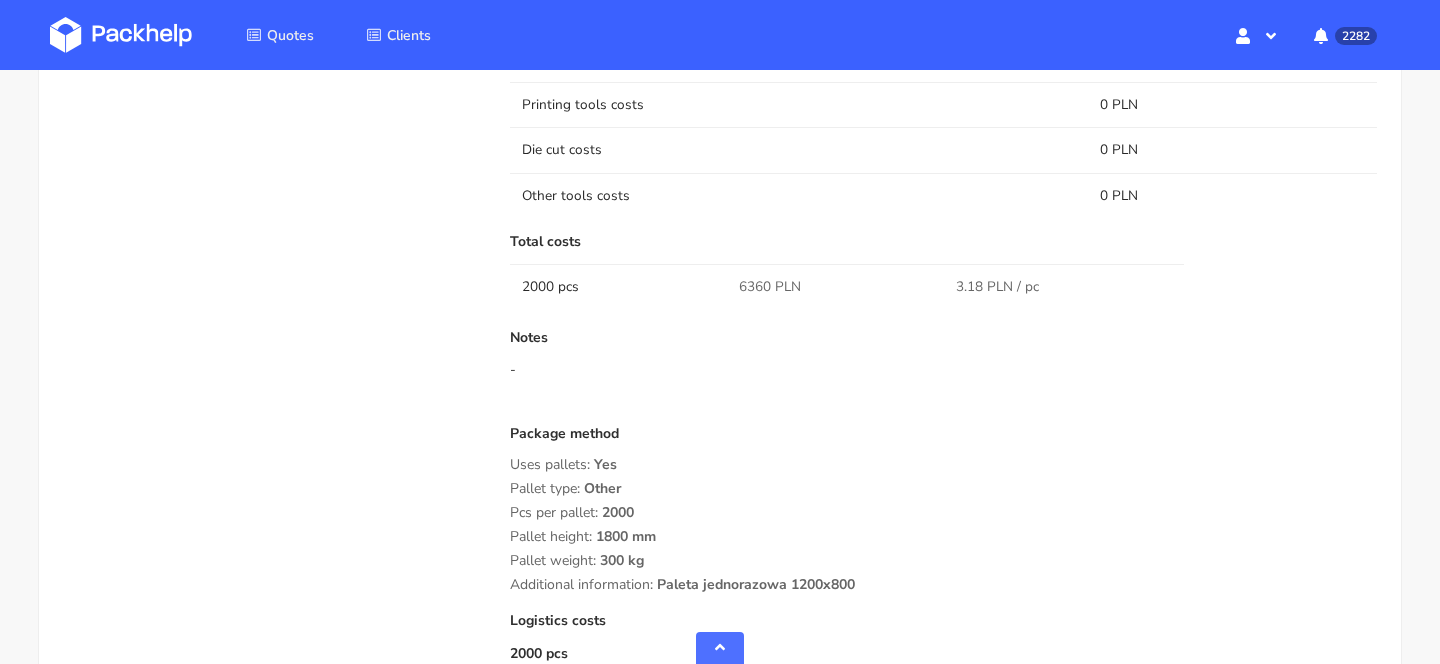click on "6360 PLN" at bounding box center [770, 287] 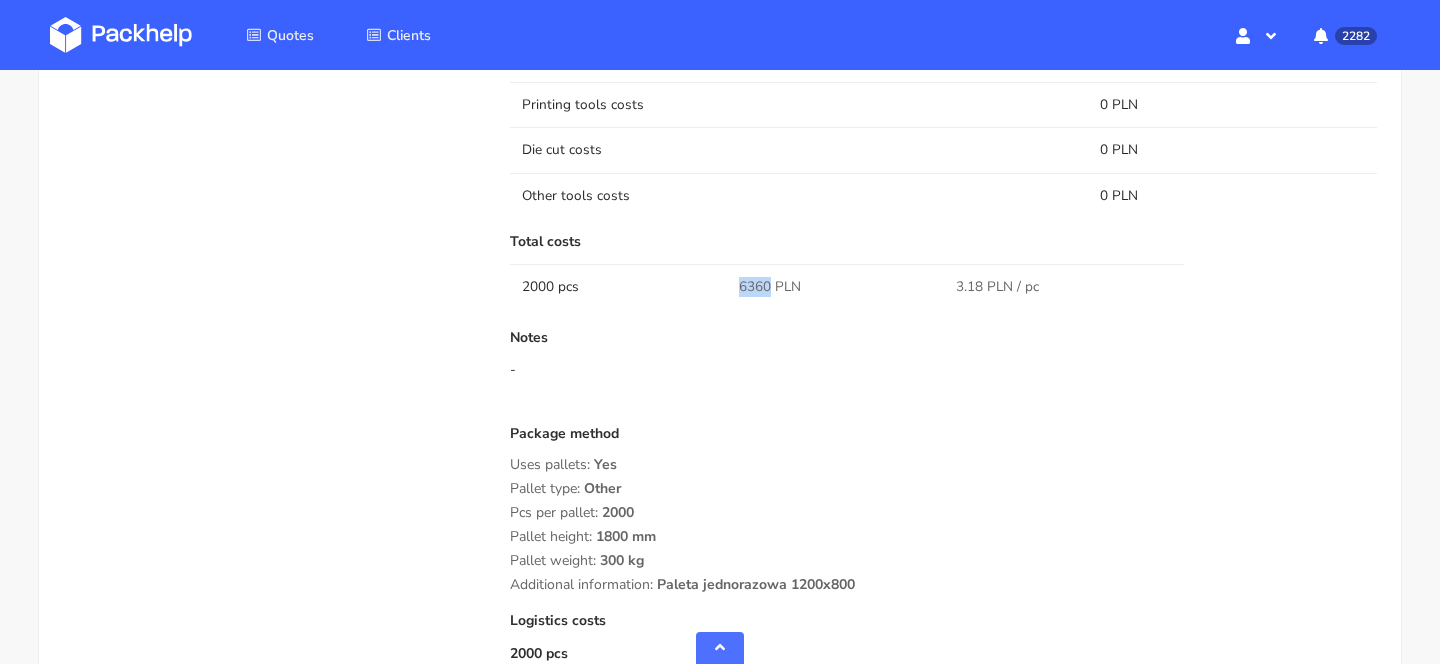 click on "6360 PLN" at bounding box center (770, 287) 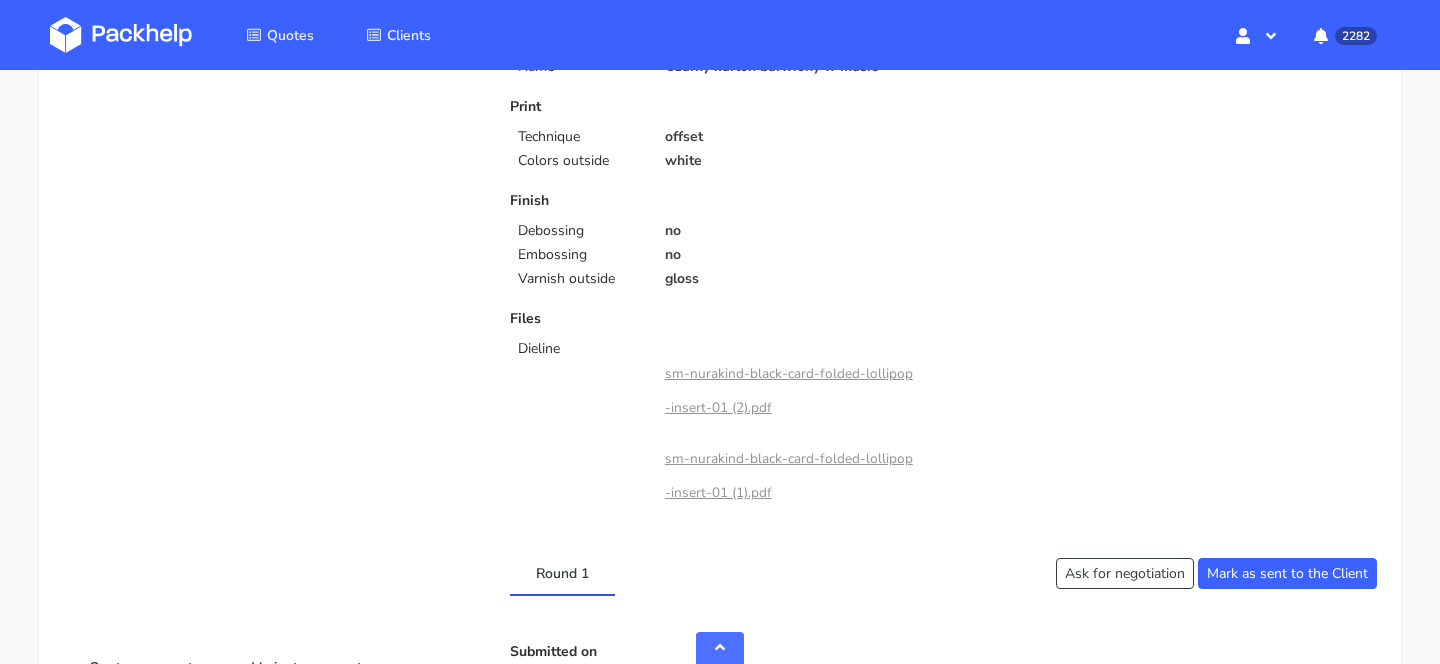 scroll, scrollTop: 542, scrollLeft: 0, axis: vertical 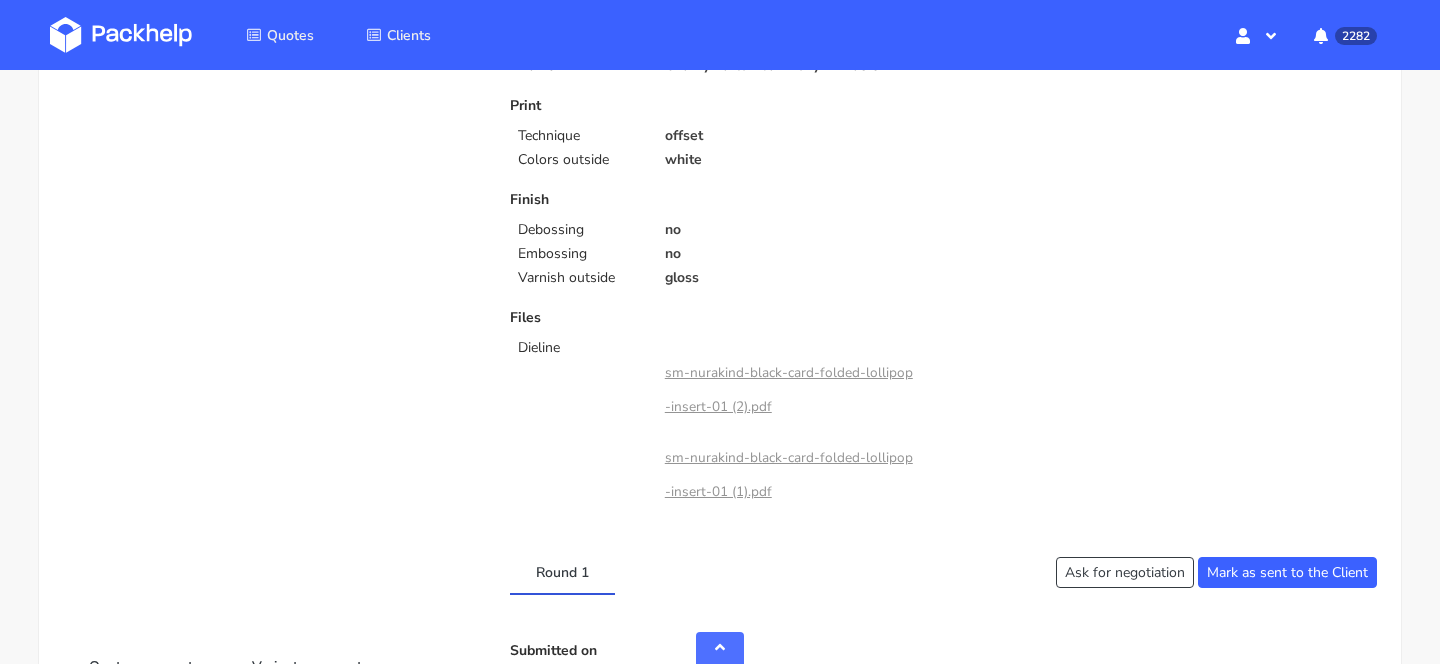 click on "sm-nurakind-black-card-folded-lollipop-insert-01 (2).pdf" at bounding box center (789, 389) 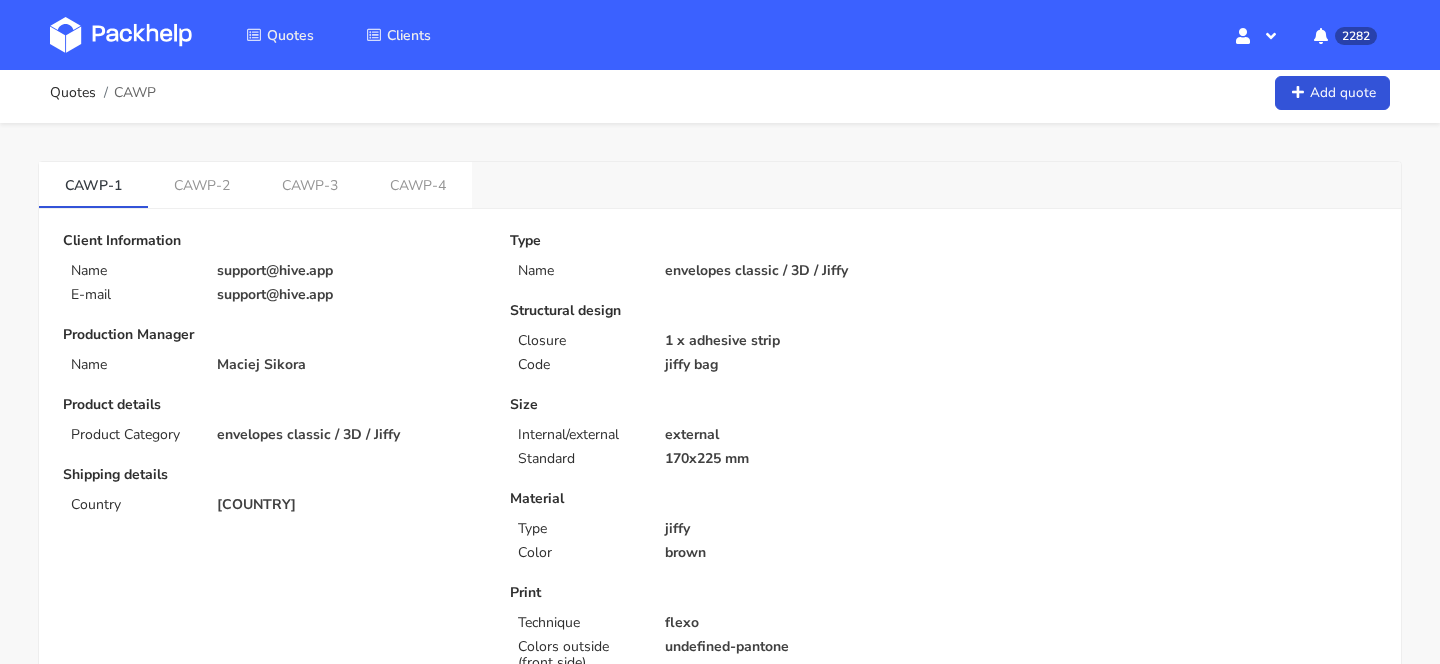 scroll, scrollTop: 0, scrollLeft: 0, axis: both 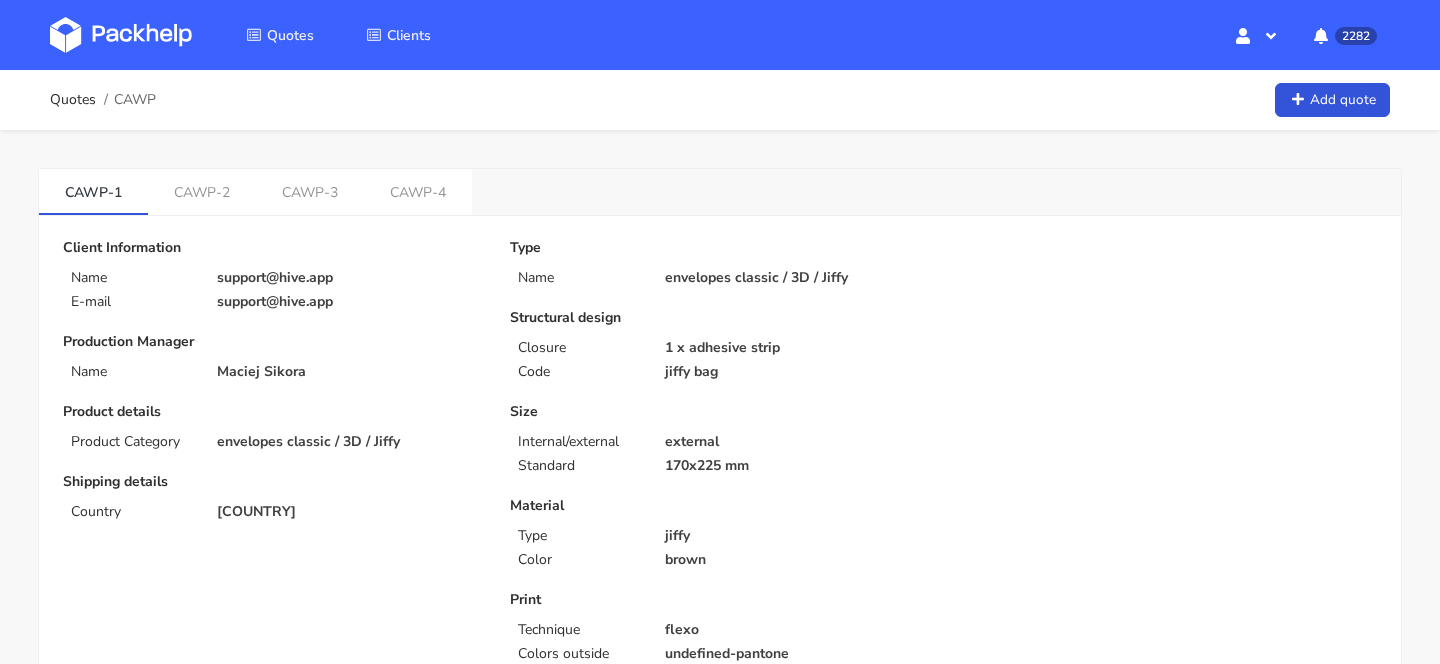 click on "CAWP" at bounding box center [135, 100] 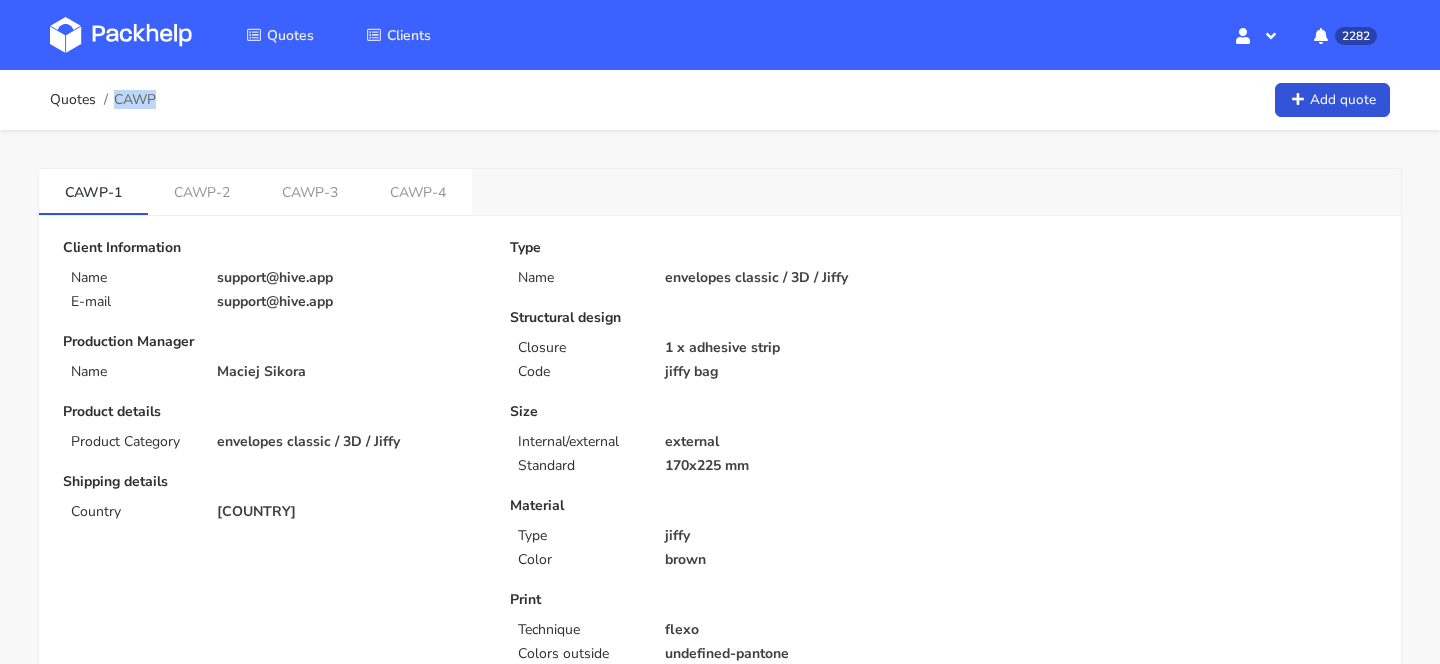 click on "CAWP" at bounding box center (135, 100) 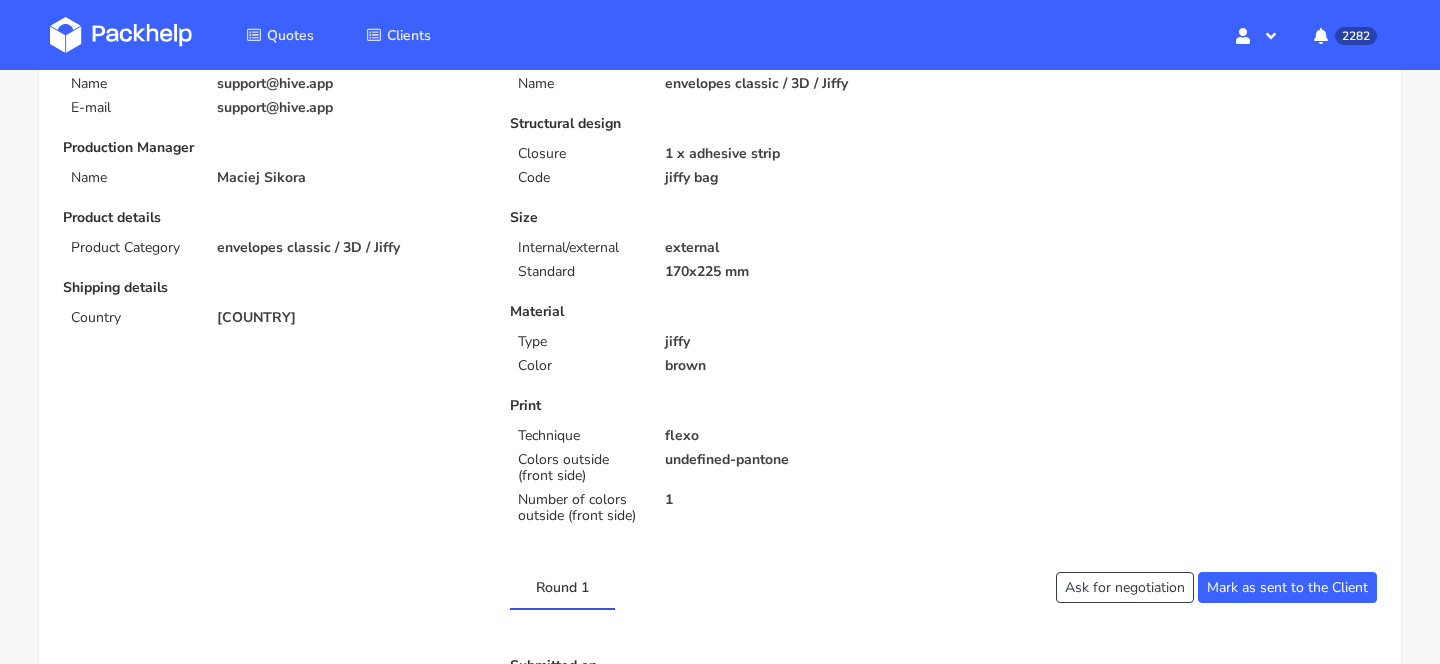 scroll, scrollTop: 0, scrollLeft: 0, axis: both 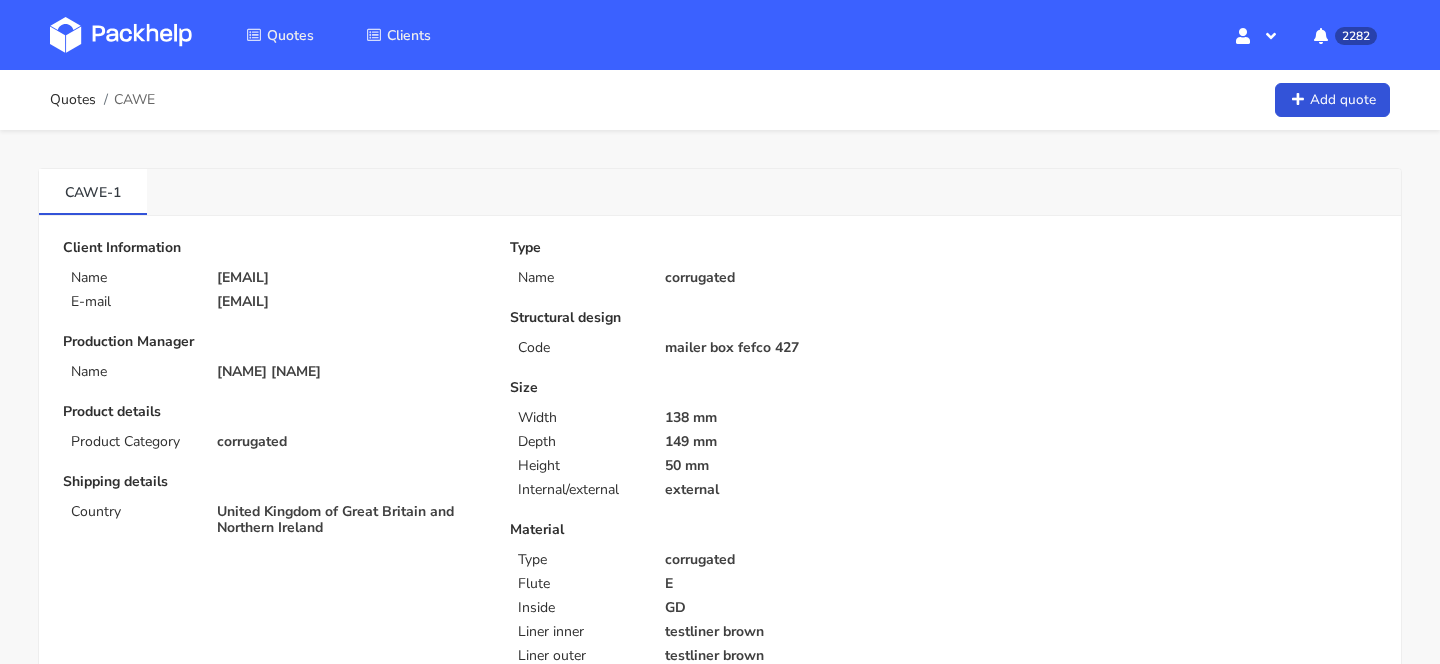 click at bounding box center [121, 35] 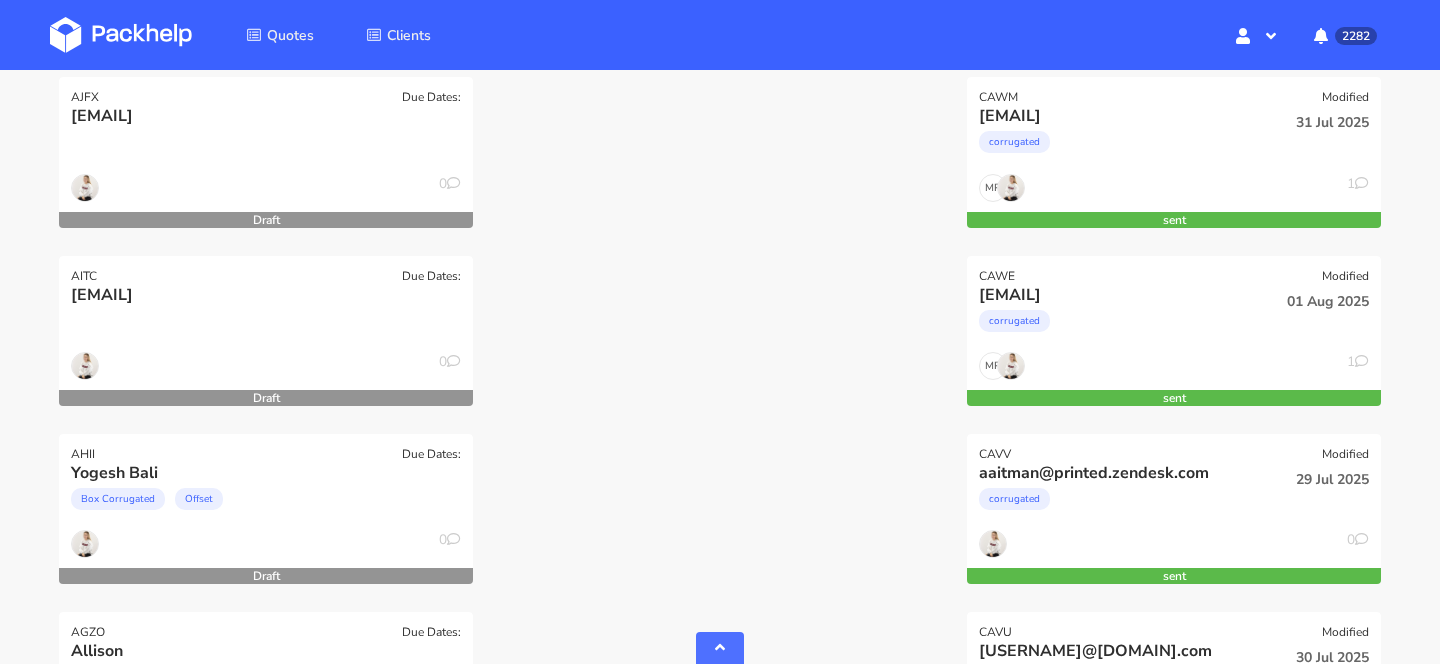 scroll, scrollTop: 1194, scrollLeft: 0, axis: vertical 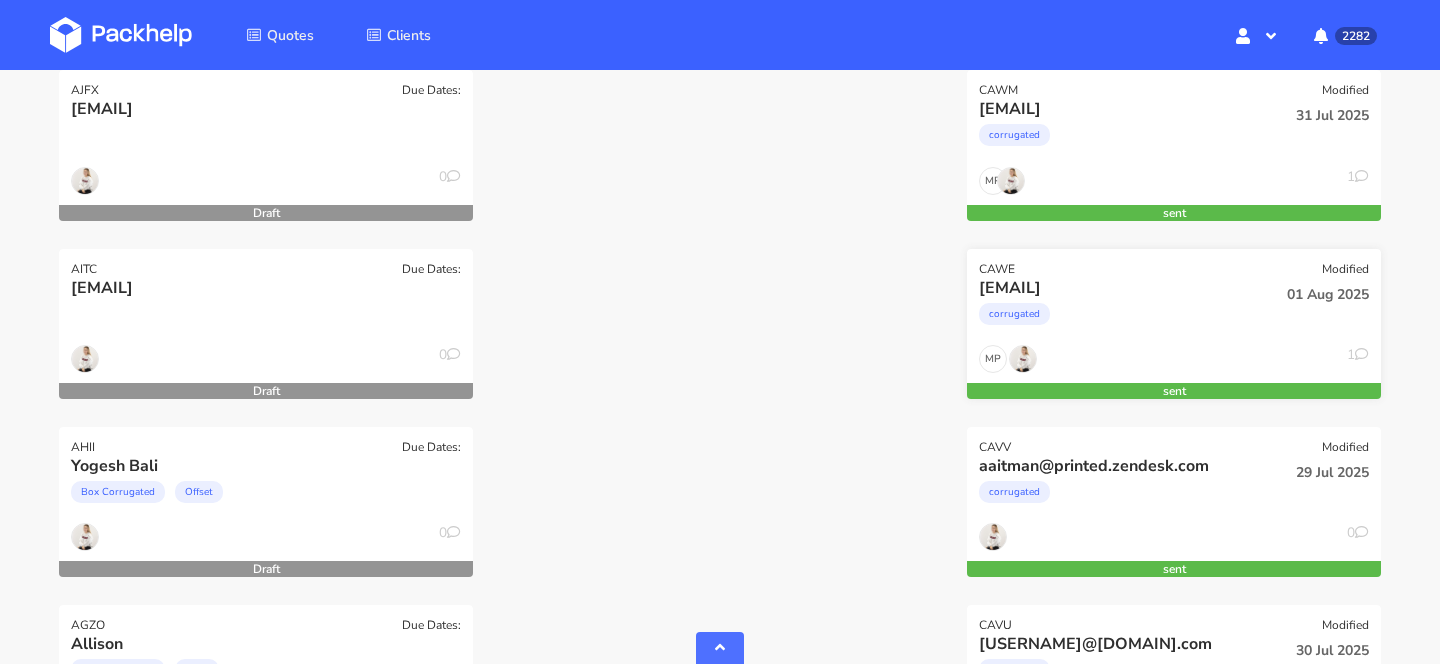 click on "[EMAIL]" at bounding box center [1111, 288] 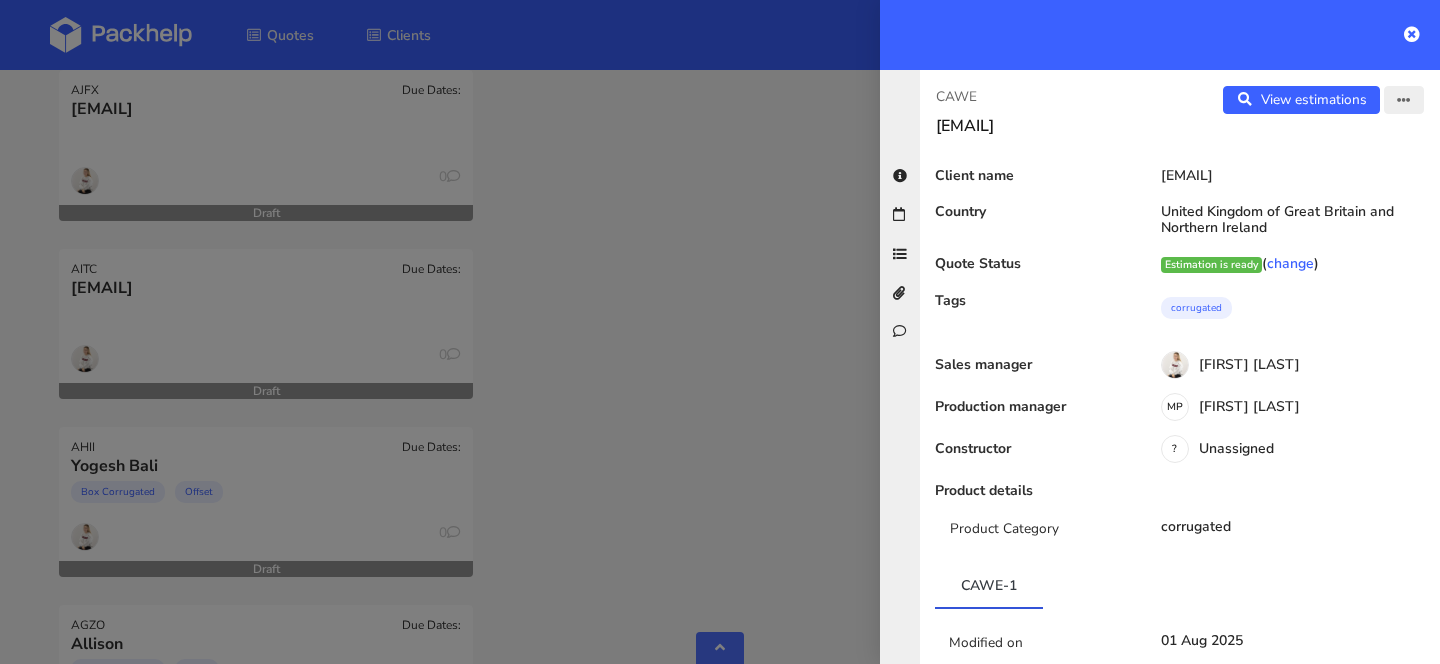 click at bounding box center [1404, 101] 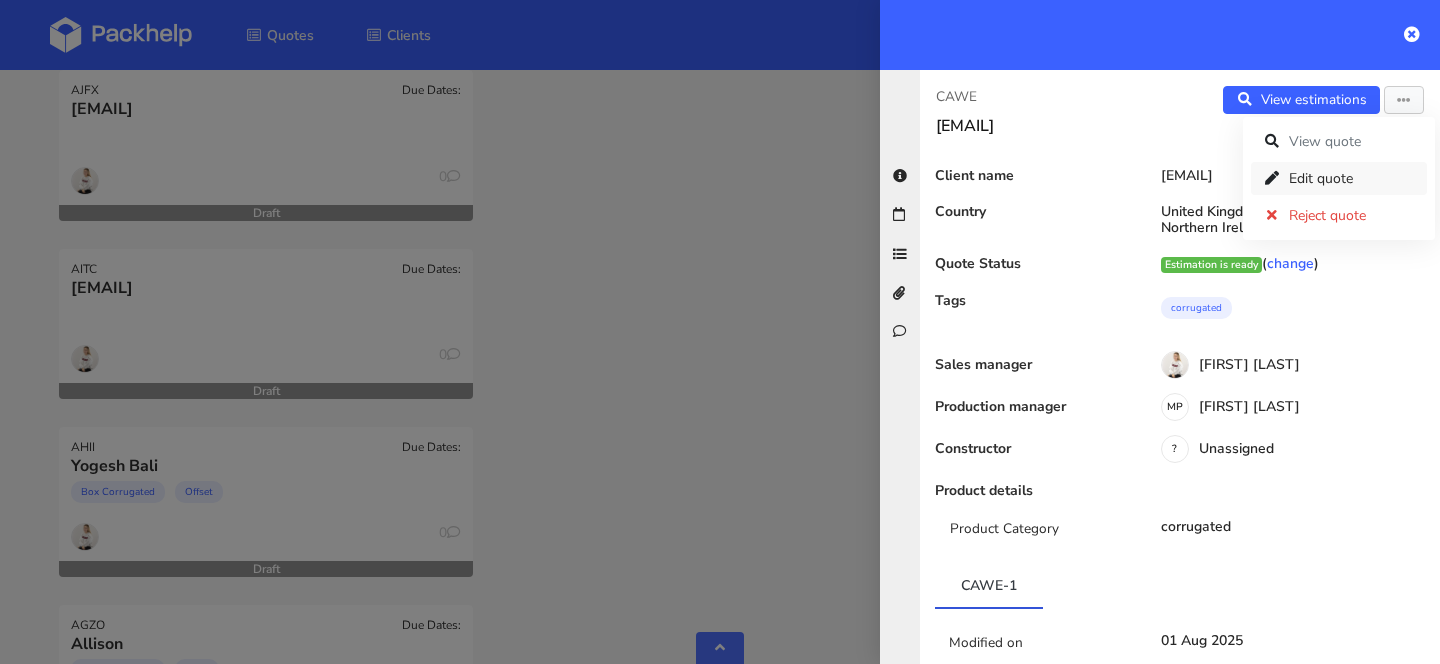click on "Edit quote" at bounding box center [1339, 178] 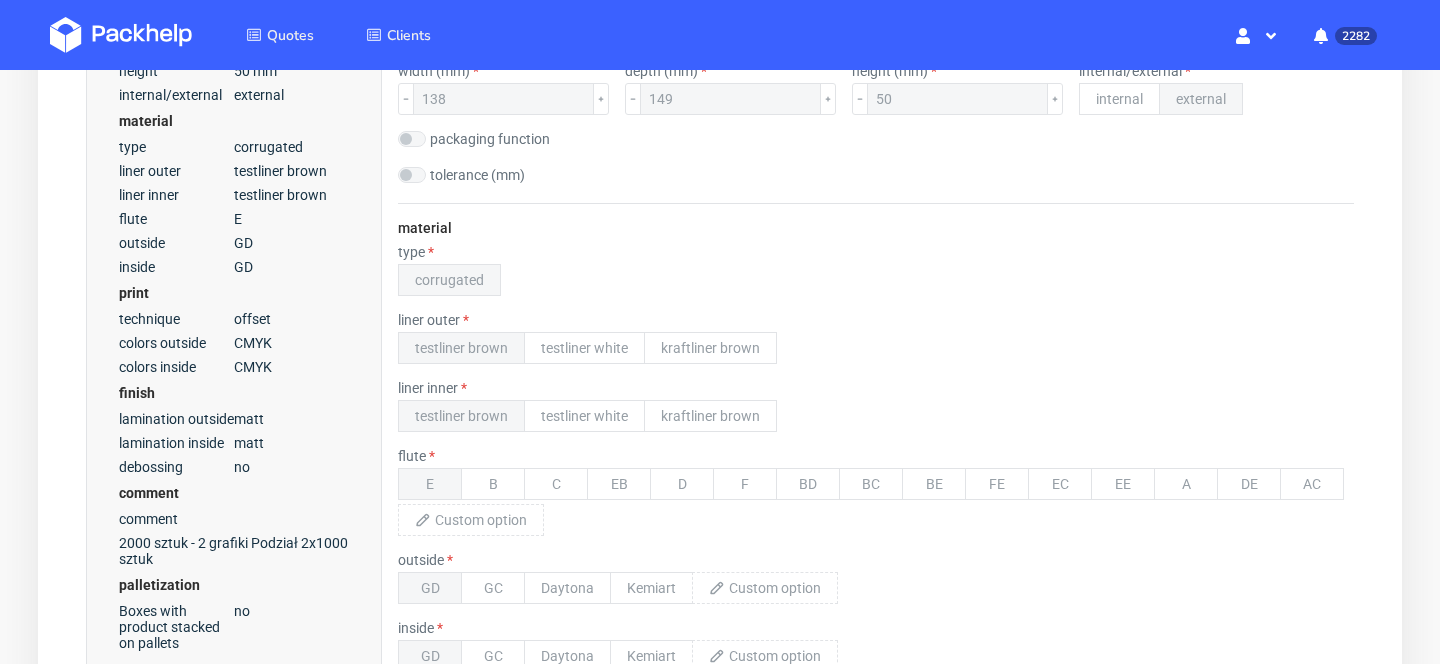 scroll, scrollTop: 0, scrollLeft: 0, axis: both 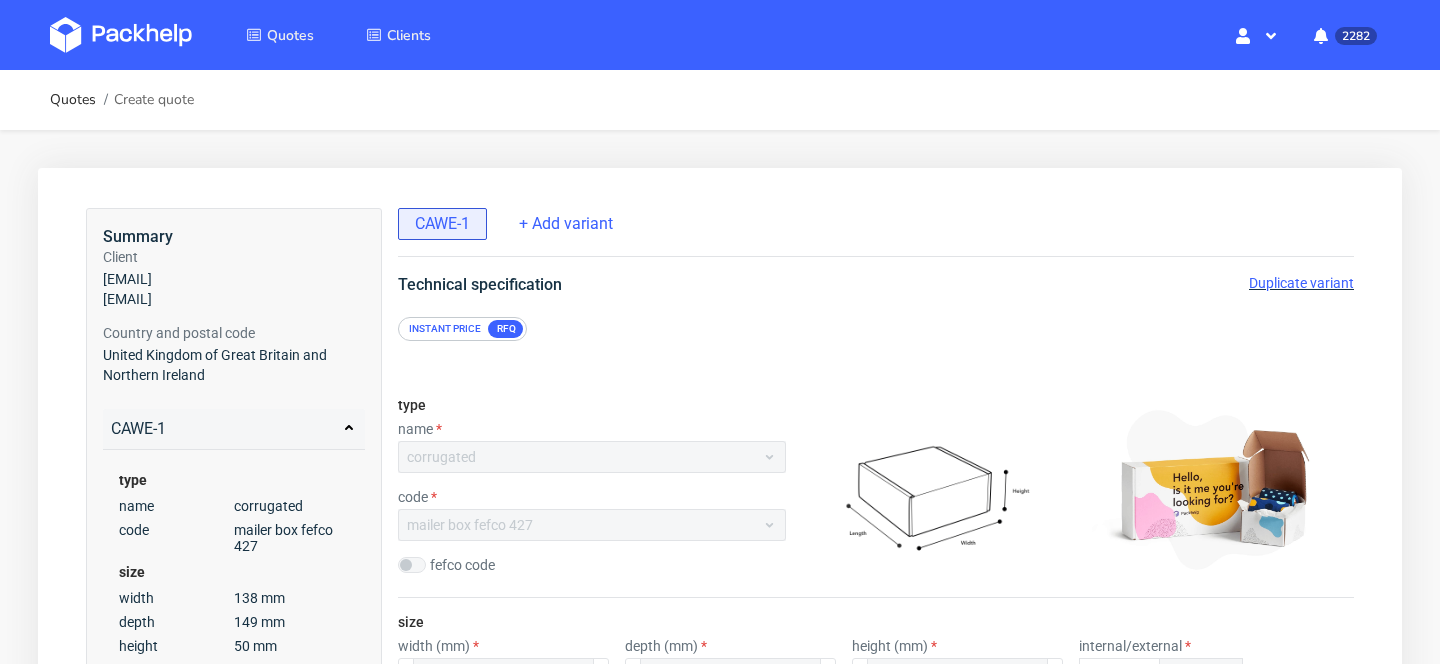 click on "Duplicate variant" at bounding box center (1301, 283) 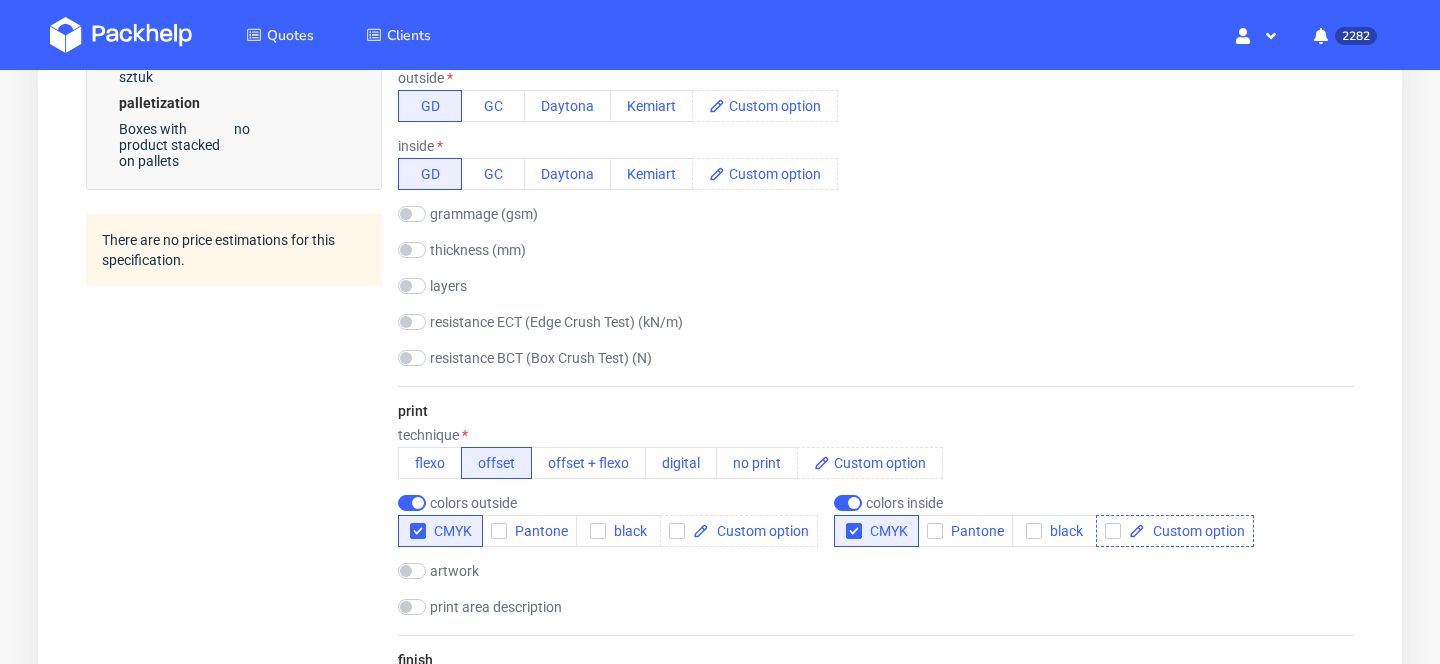 scroll, scrollTop: 1082, scrollLeft: 0, axis: vertical 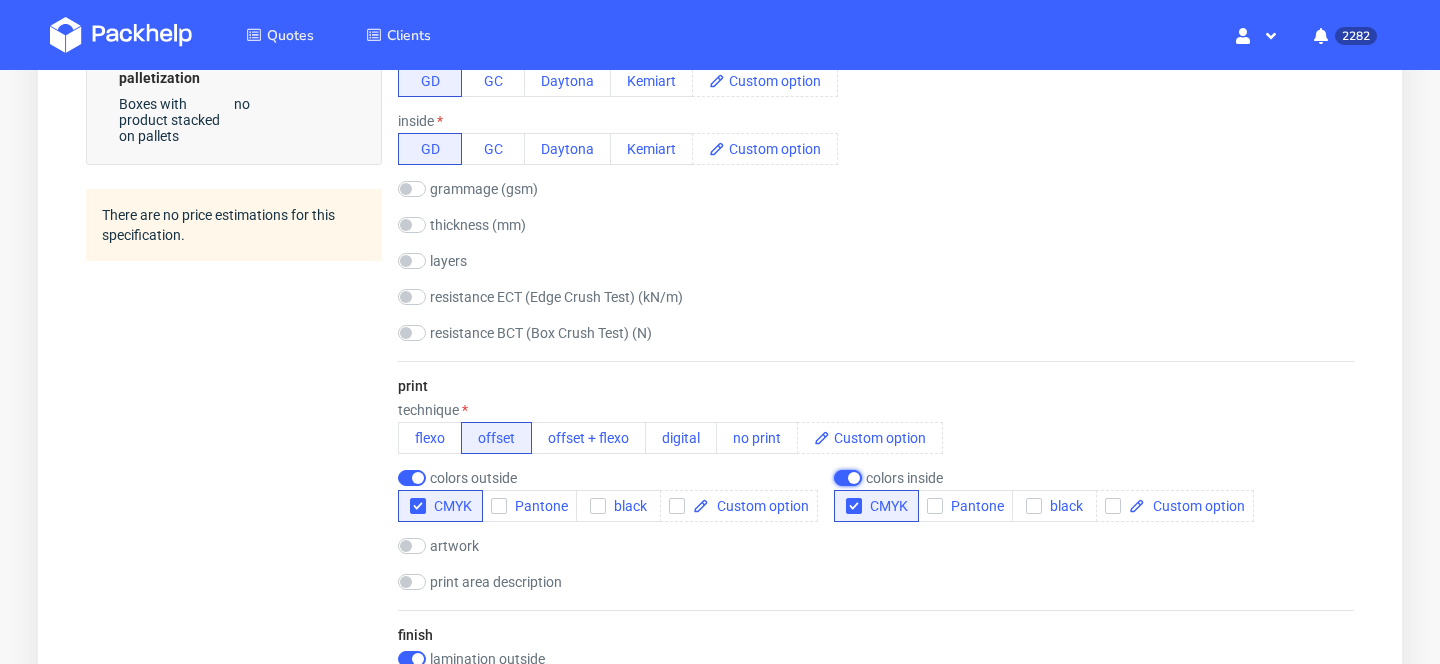 click at bounding box center [848, 478] 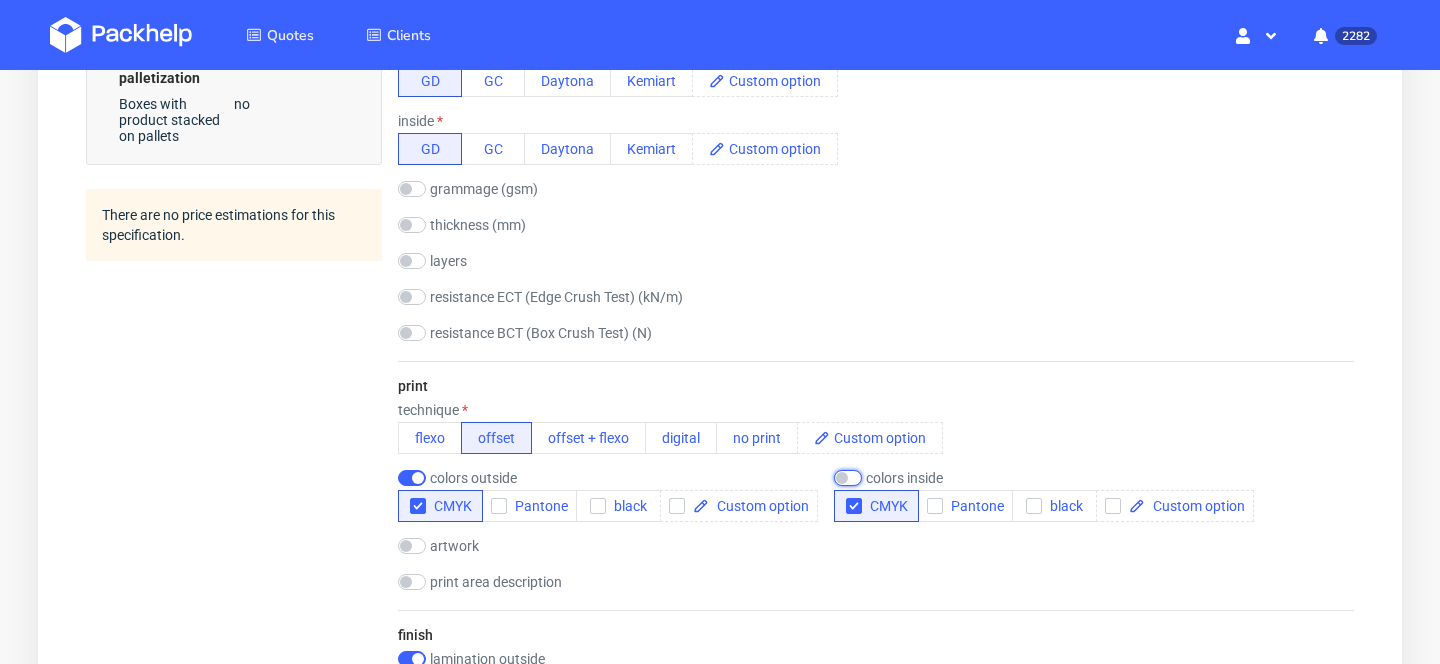checkbox on "false" 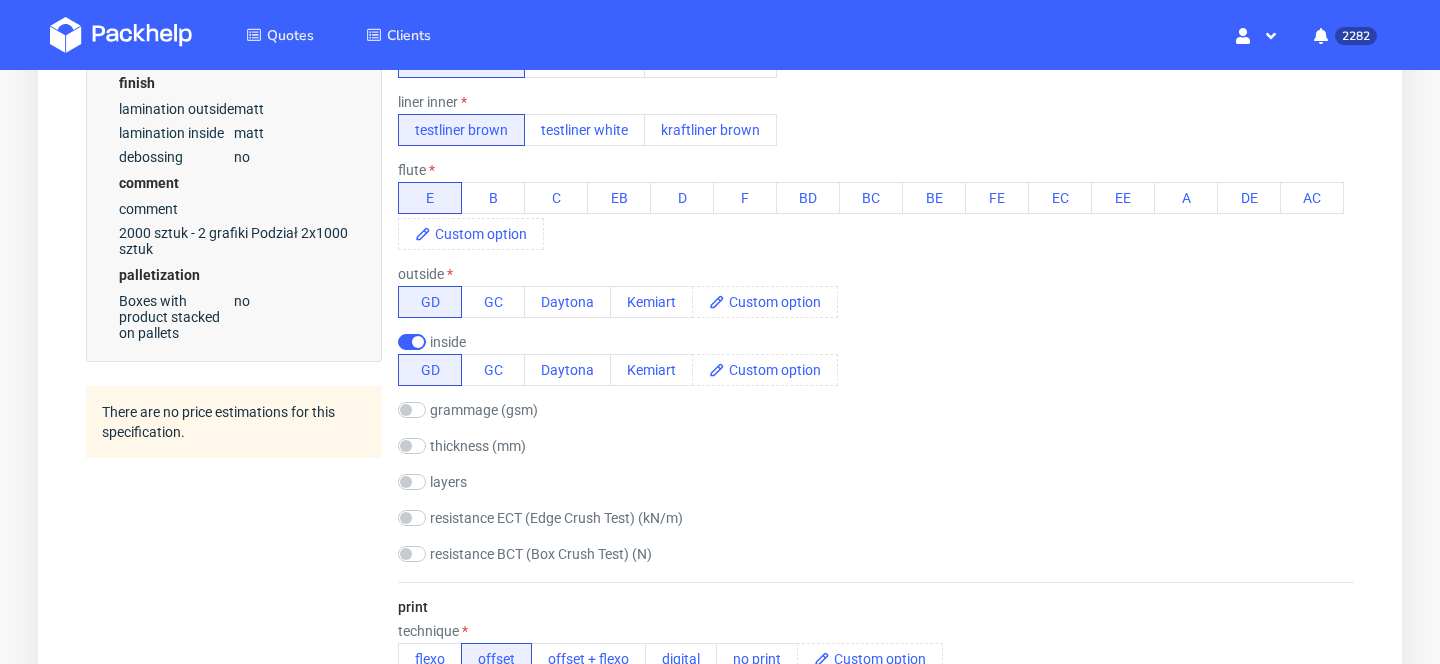 scroll, scrollTop: 862, scrollLeft: 0, axis: vertical 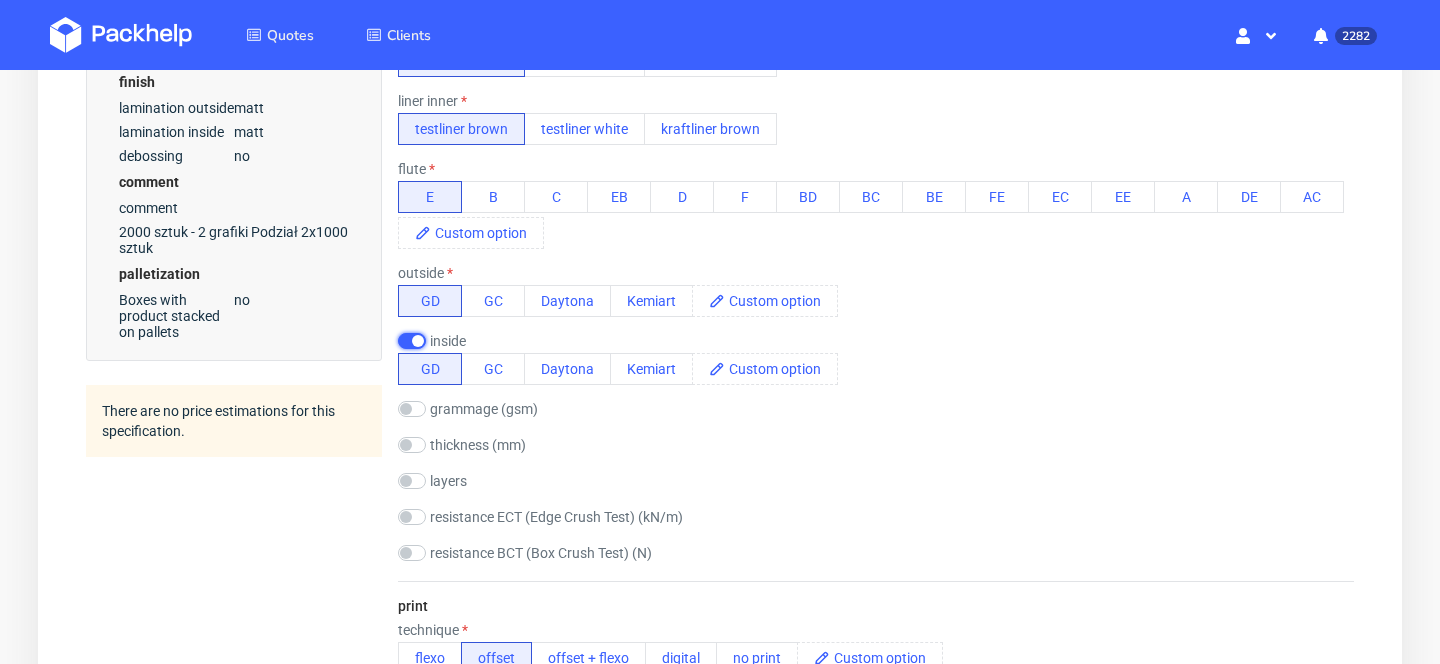click at bounding box center [412, 341] 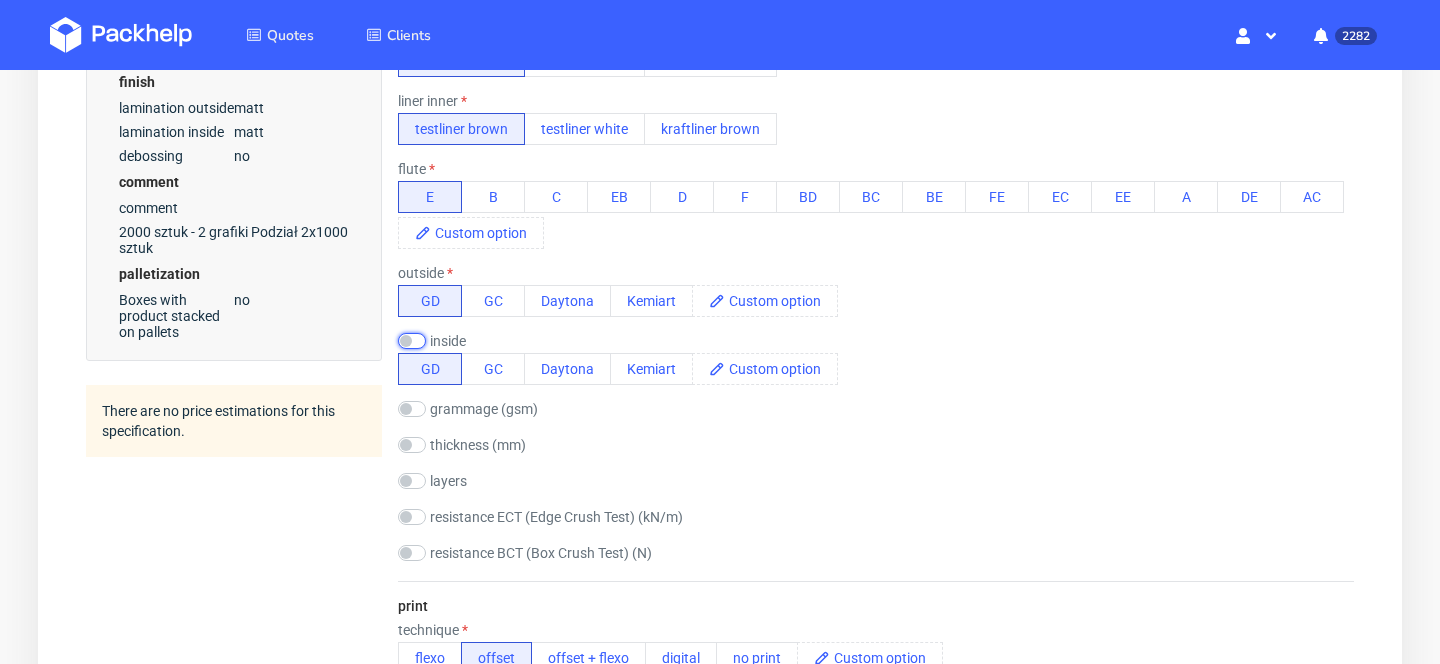 checkbox on "false" 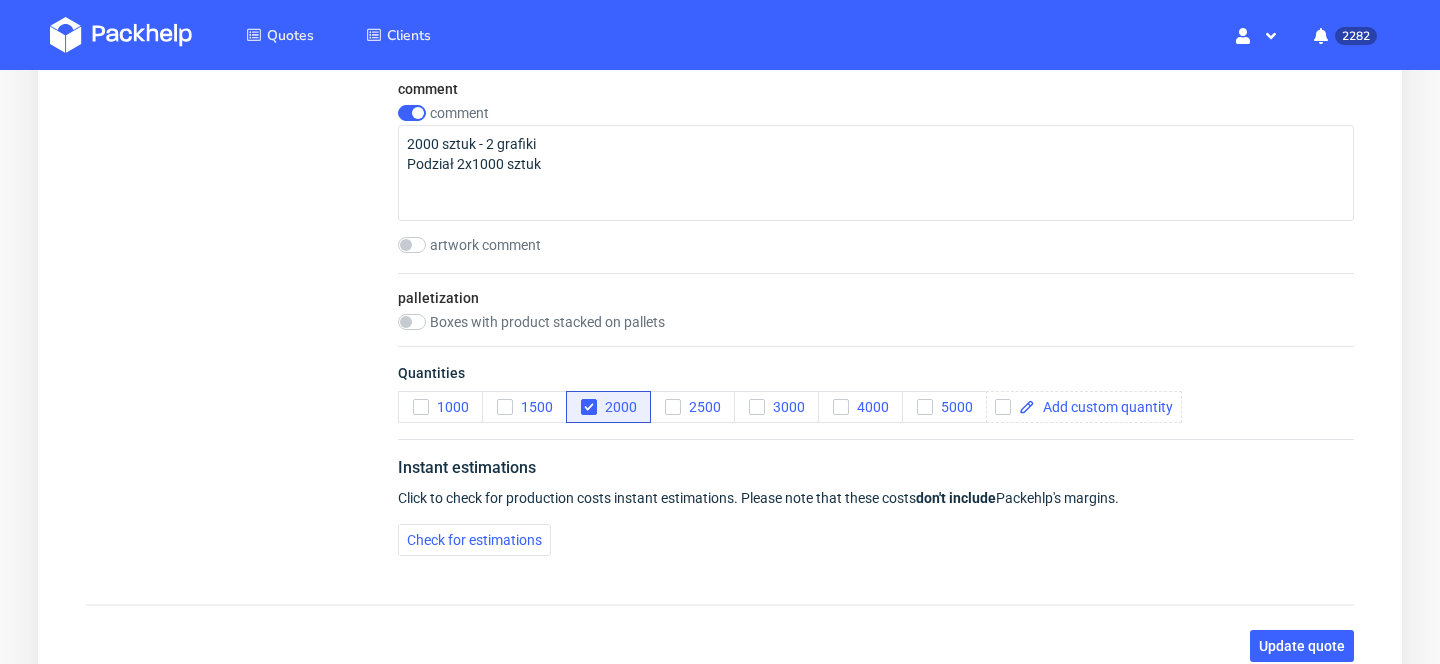 scroll, scrollTop: 2740, scrollLeft: 0, axis: vertical 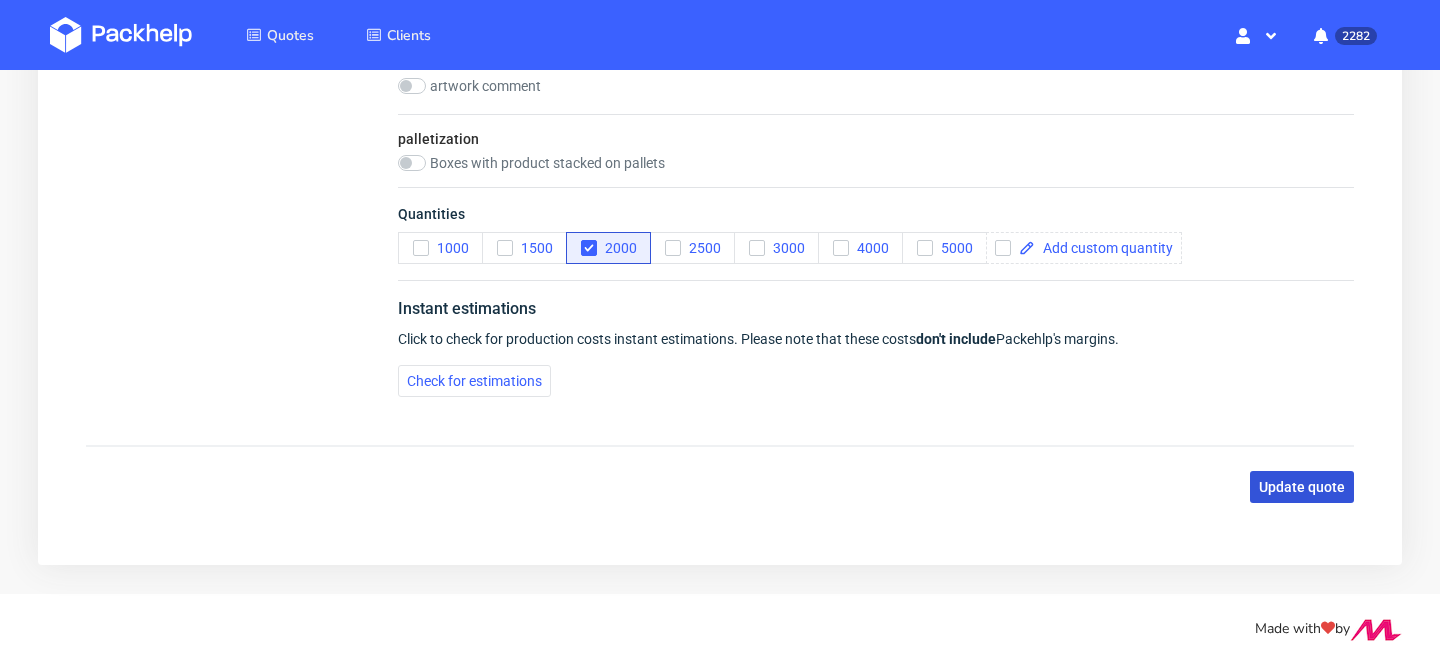click on "Update quote" at bounding box center (1302, 487) 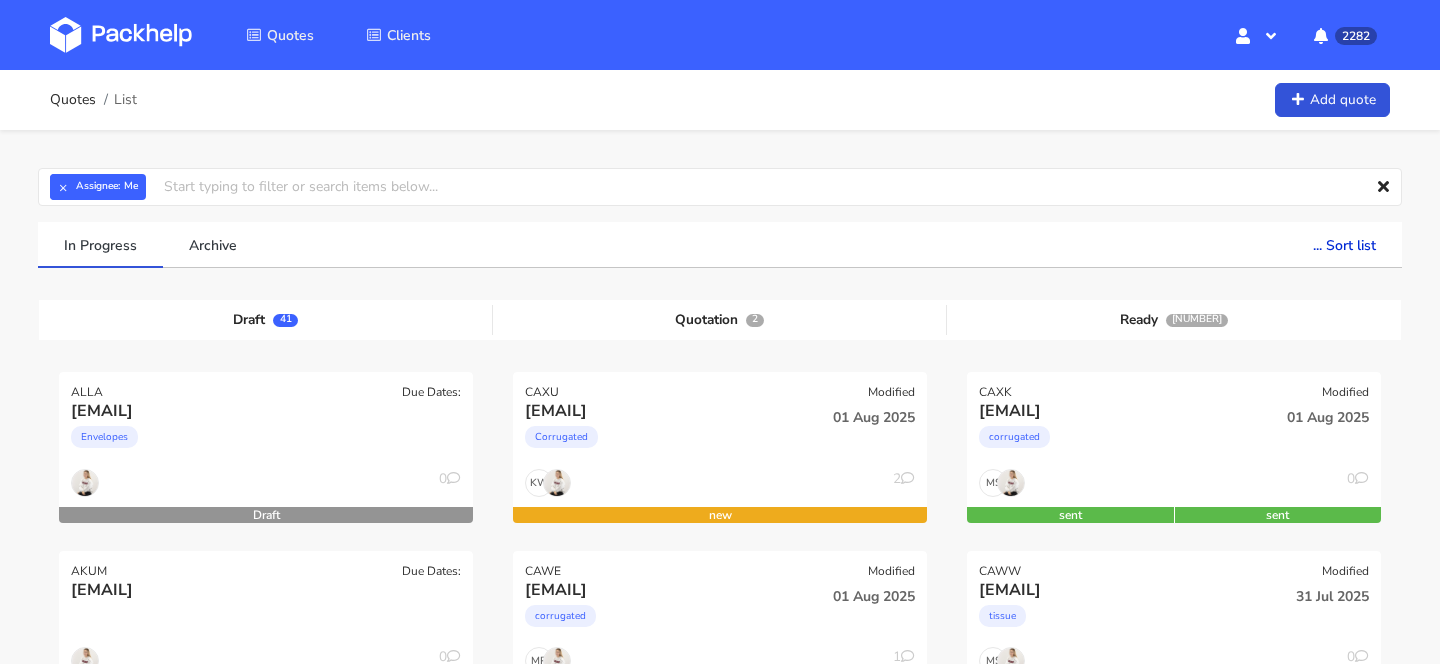 scroll, scrollTop: 0, scrollLeft: 0, axis: both 